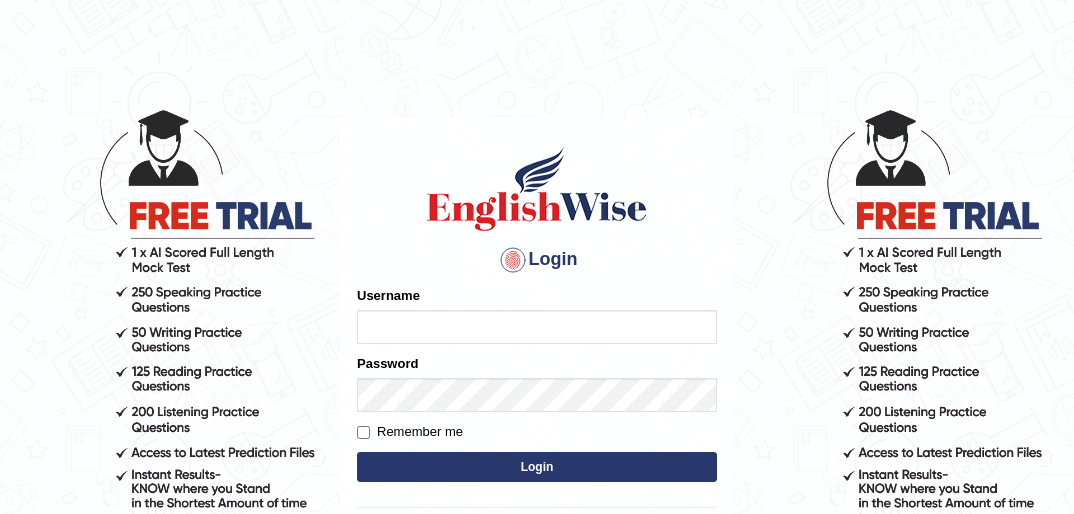 scroll, scrollTop: 0, scrollLeft: 0, axis: both 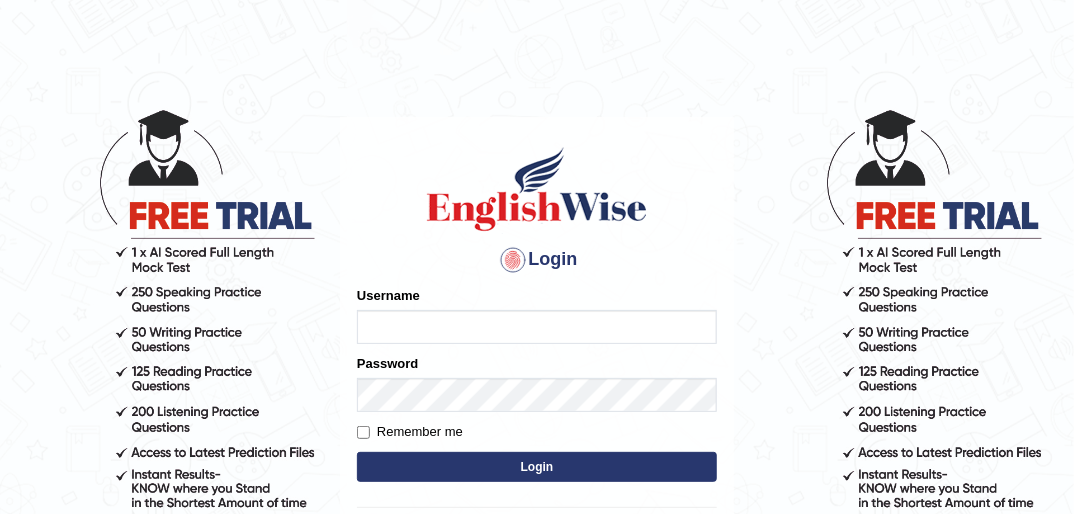 type on "dngwenya" 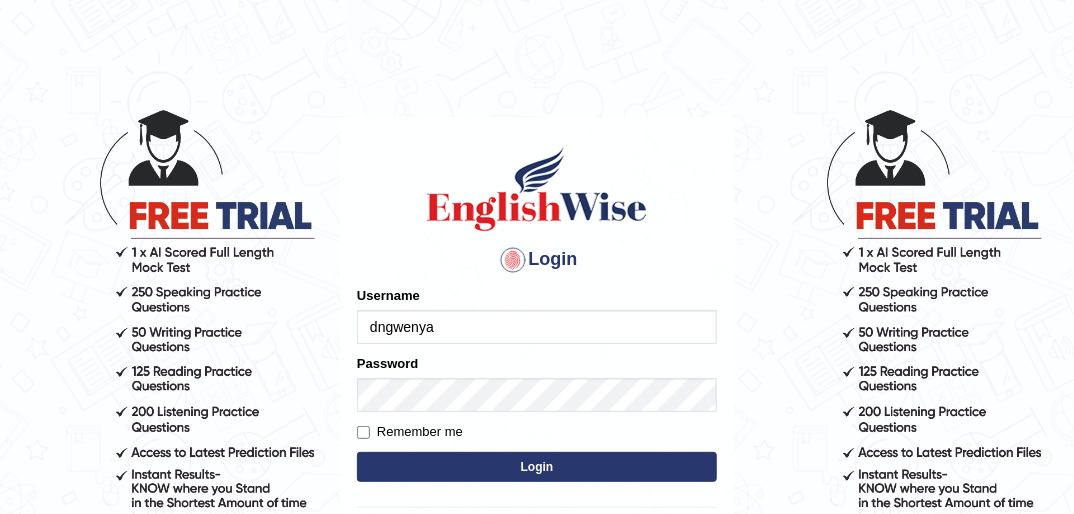 click on "Login" at bounding box center [537, 467] 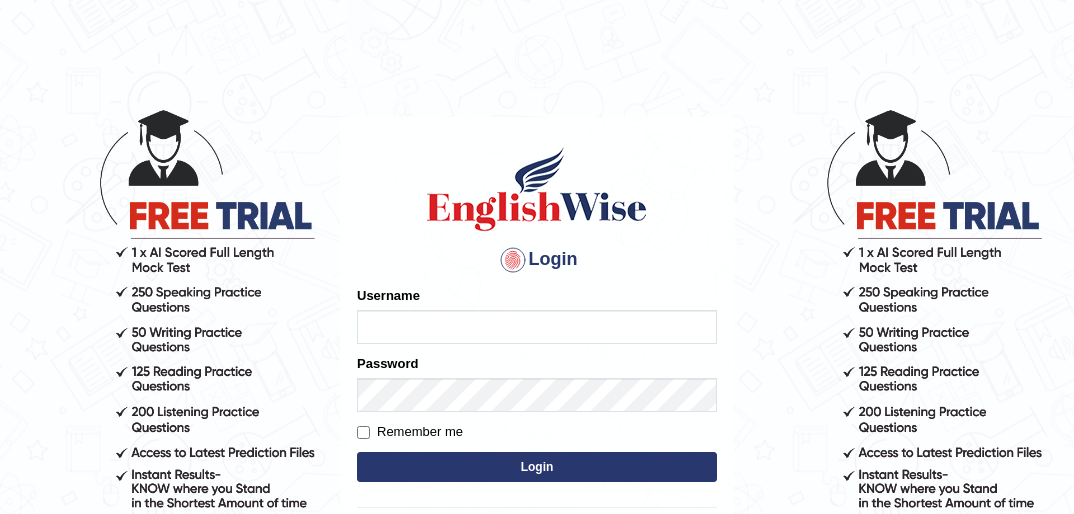 scroll, scrollTop: 0, scrollLeft: 0, axis: both 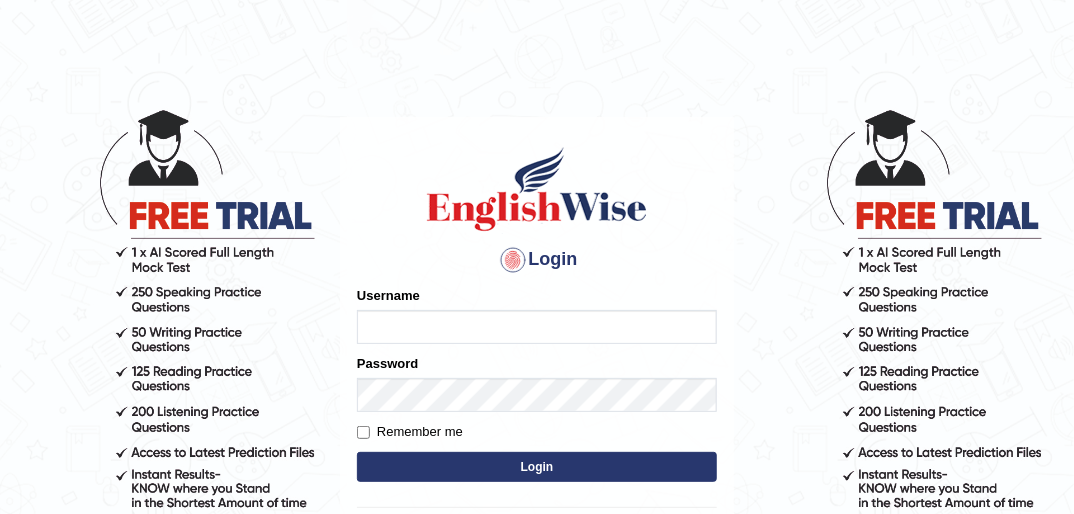 type on "dngwenya" 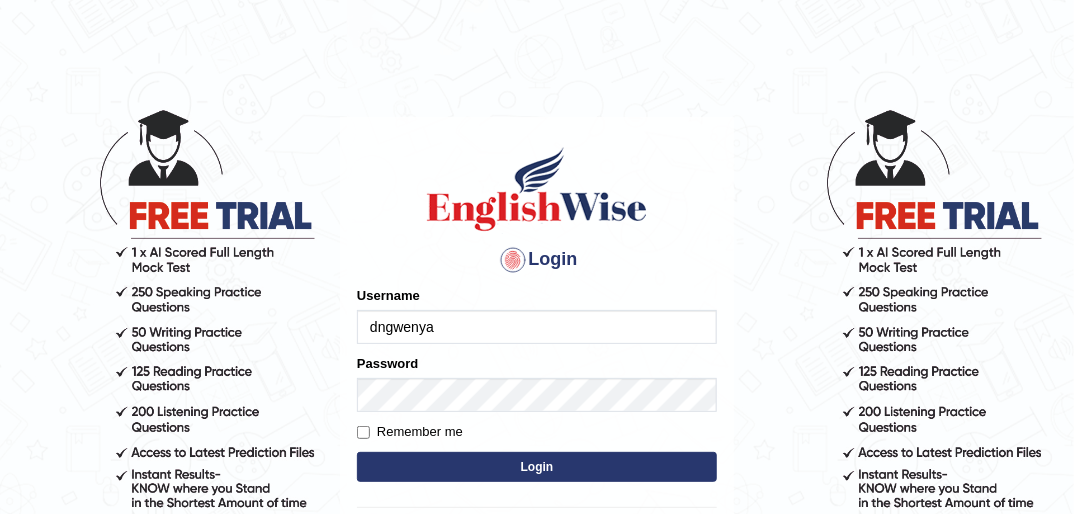click on "Login" at bounding box center [537, 467] 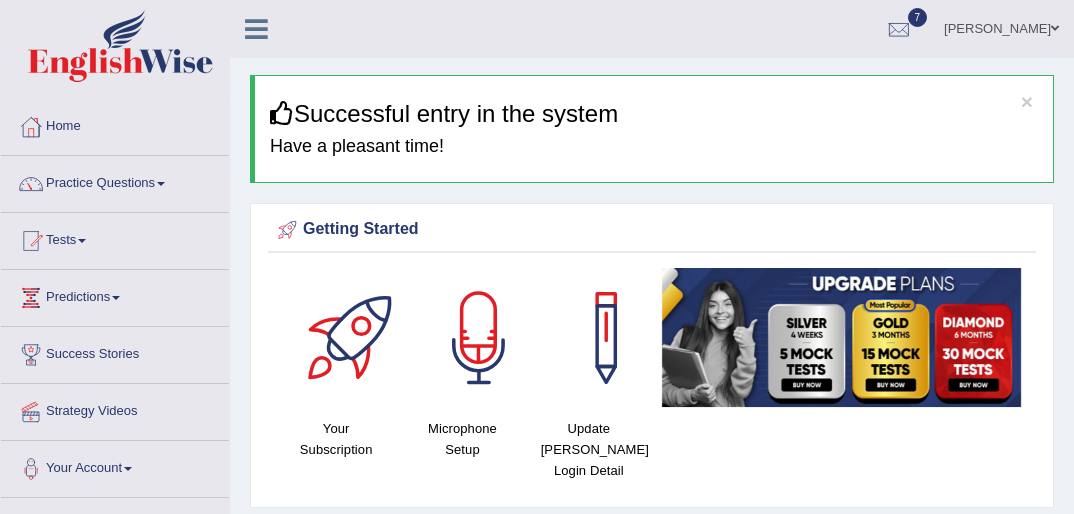 scroll, scrollTop: 0, scrollLeft: 0, axis: both 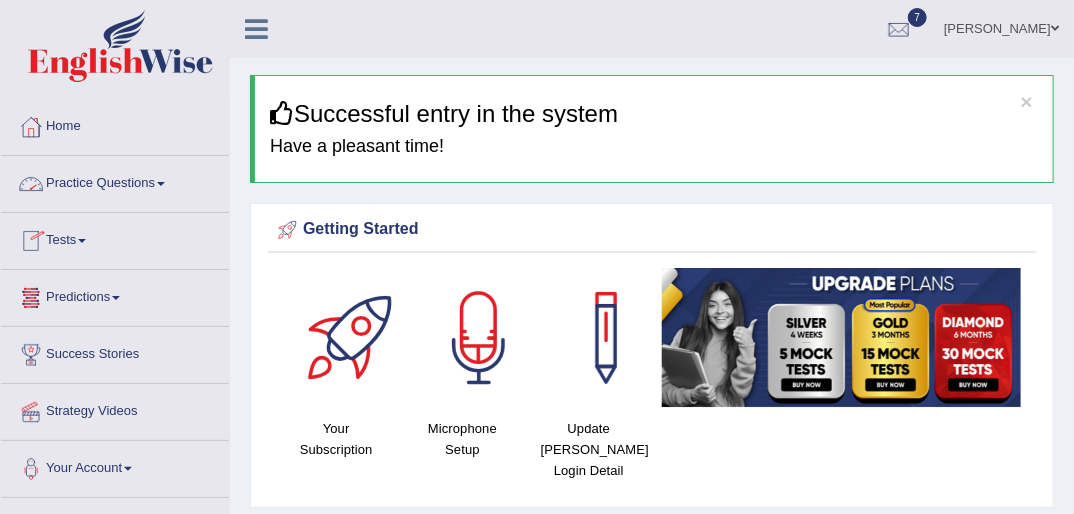 click on "Practice Questions" at bounding box center (115, 181) 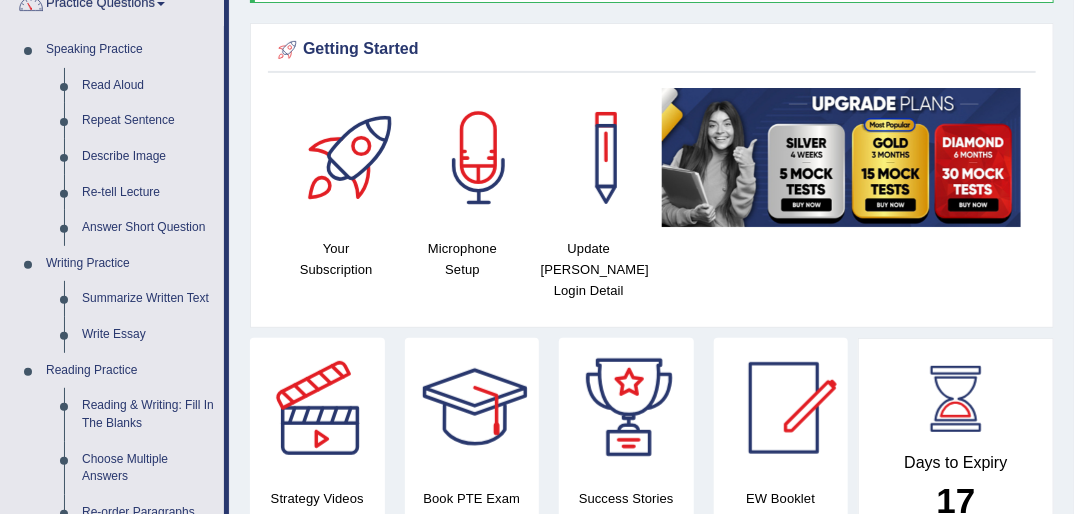 scroll, scrollTop: 266, scrollLeft: 0, axis: vertical 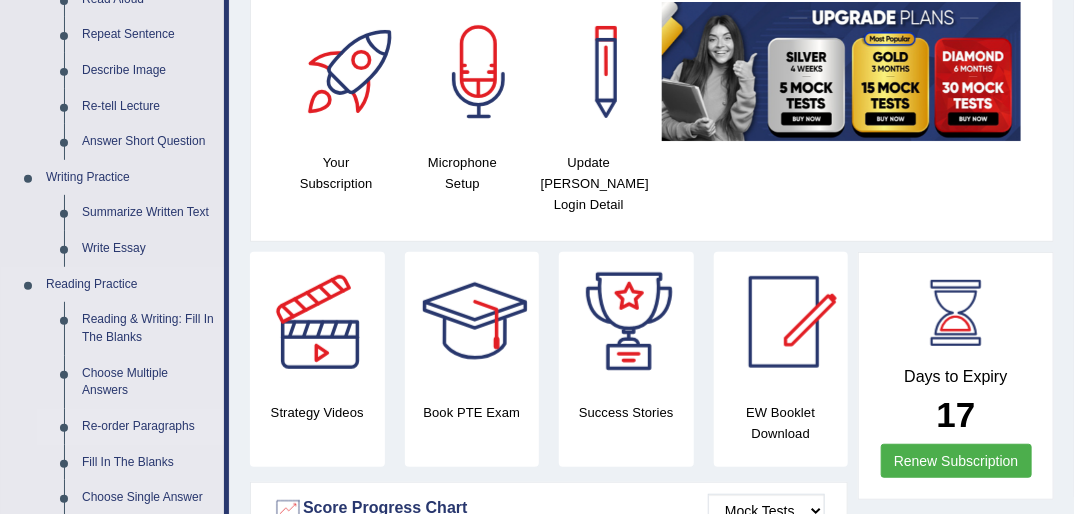 click on "Re-order Paragraphs" at bounding box center (148, 427) 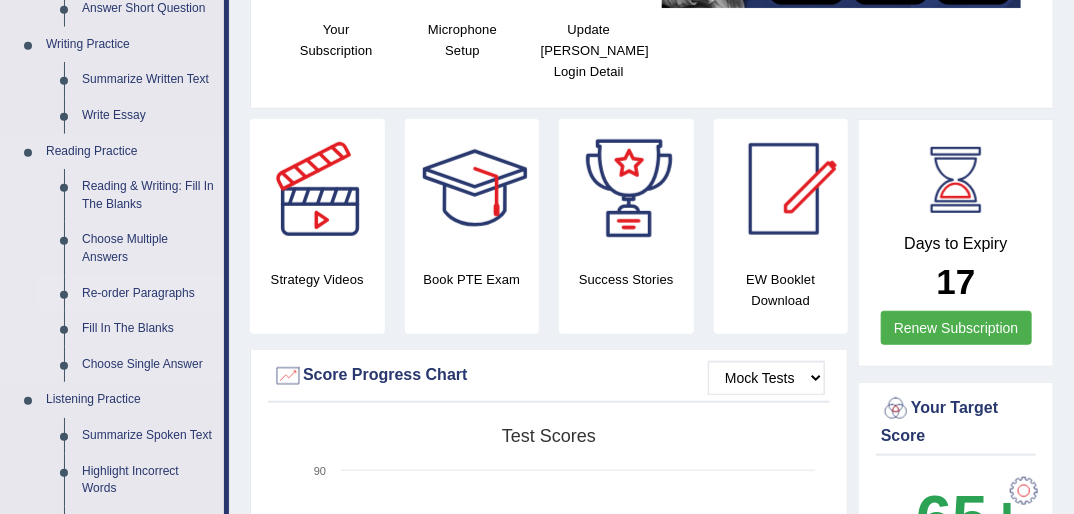 scroll, scrollTop: 1229, scrollLeft: 0, axis: vertical 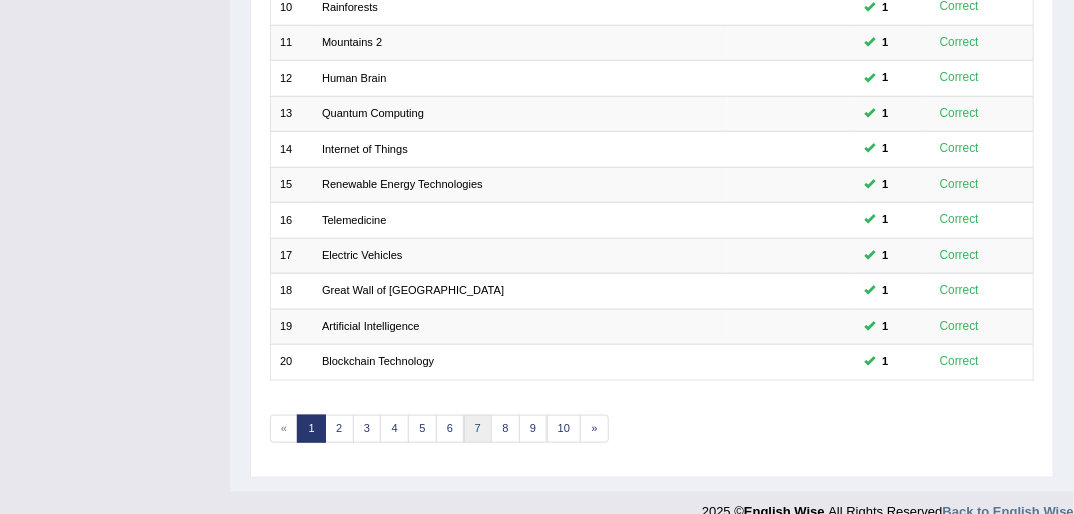 click on "7" at bounding box center (478, 429) 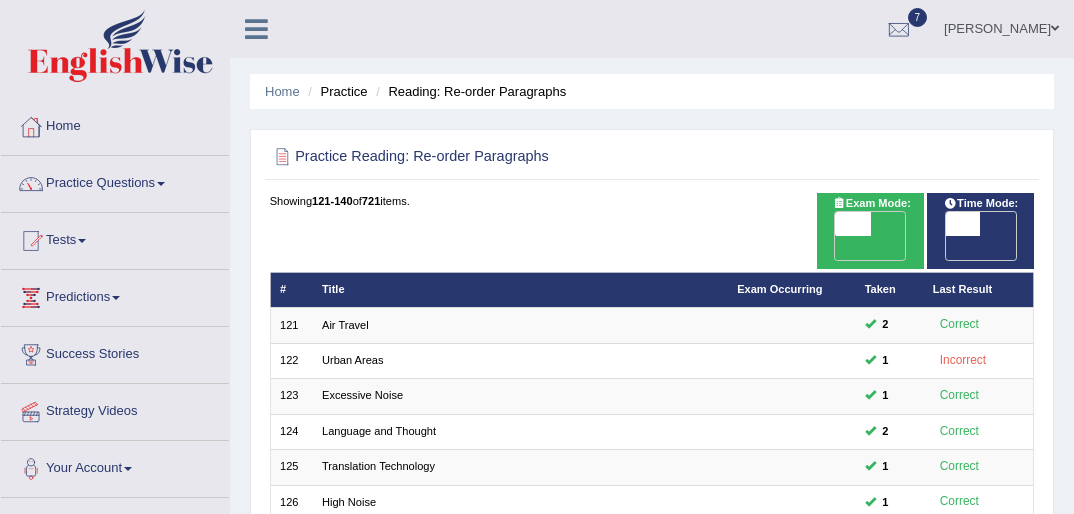 scroll, scrollTop: 0, scrollLeft: 0, axis: both 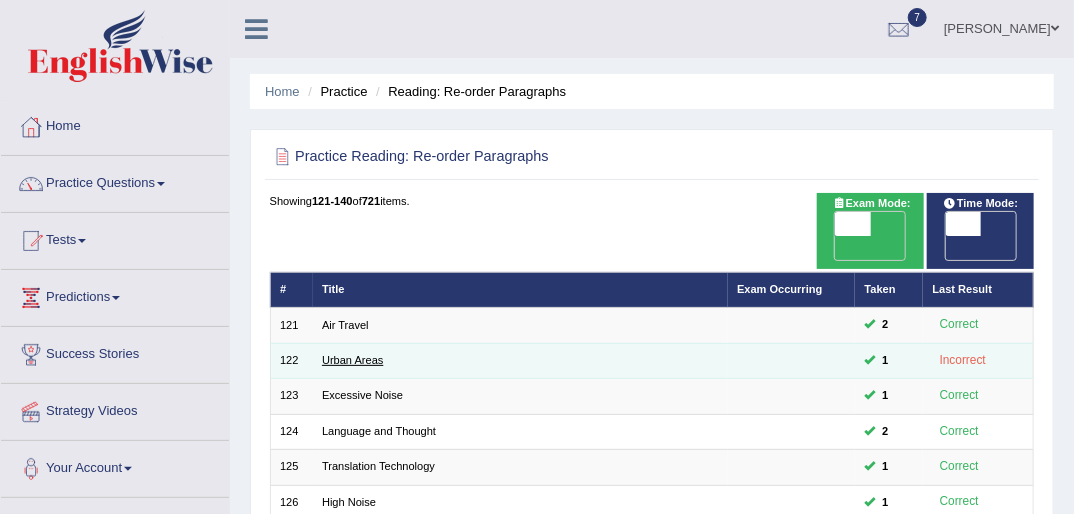click on "Urban Areas" at bounding box center (352, 360) 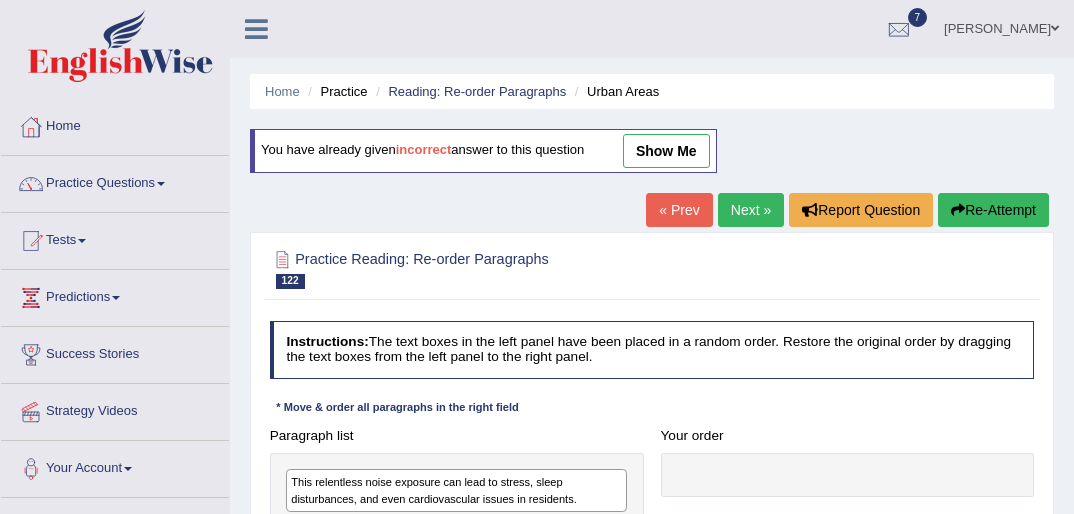 scroll, scrollTop: 0, scrollLeft: 0, axis: both 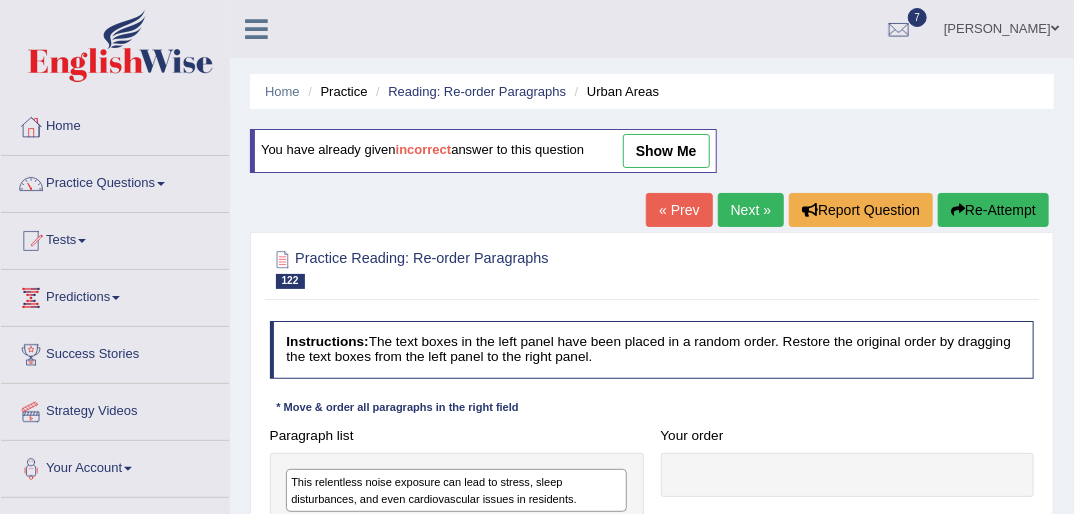 click on "Instructions:" at bounding box center (327, 341) 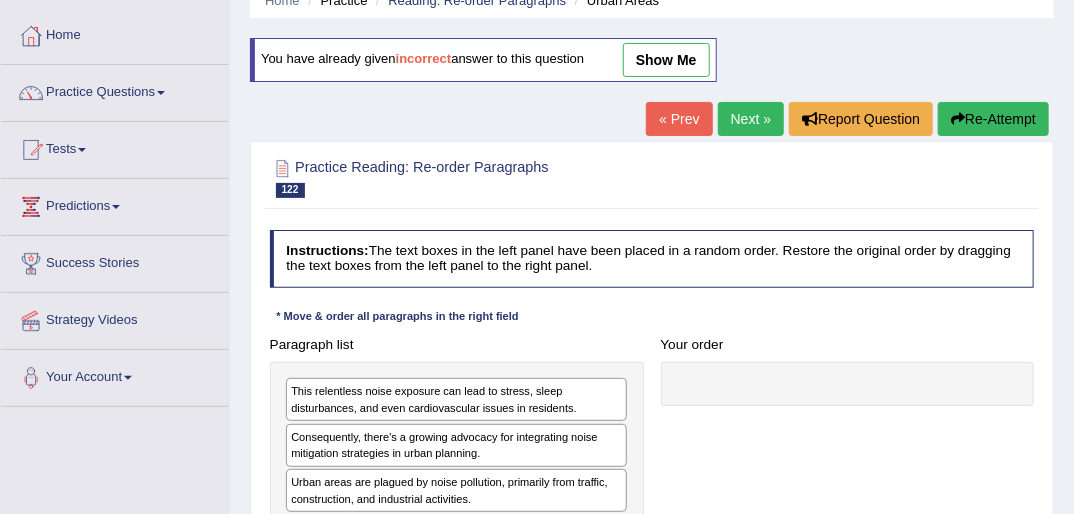 scroll, scrollTop: 96, scrollLeft: 0, axis: vertical 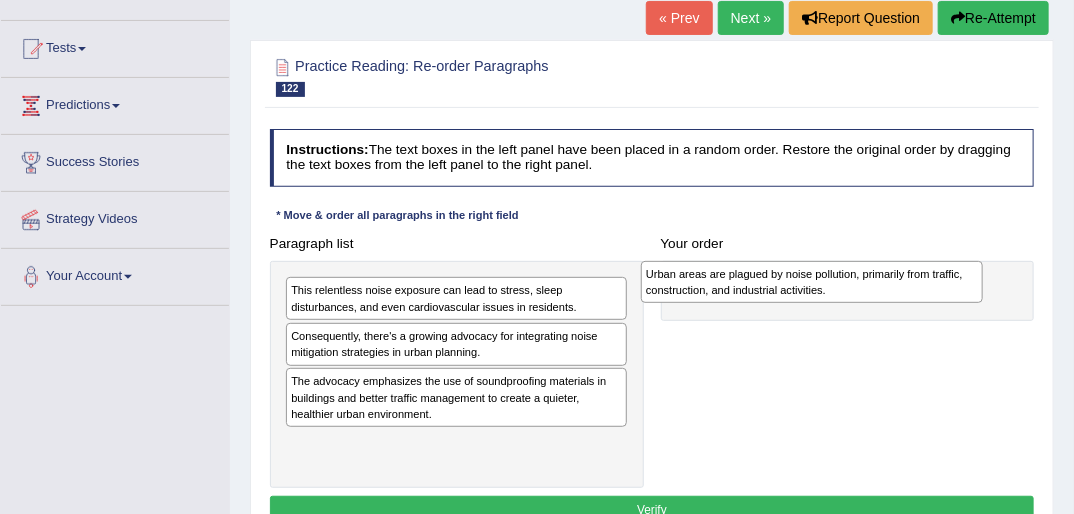 drag, startPoint x: 513, startPoint y: 385, endPoint x: 935, endPoint y: 284, distance: 433.91818 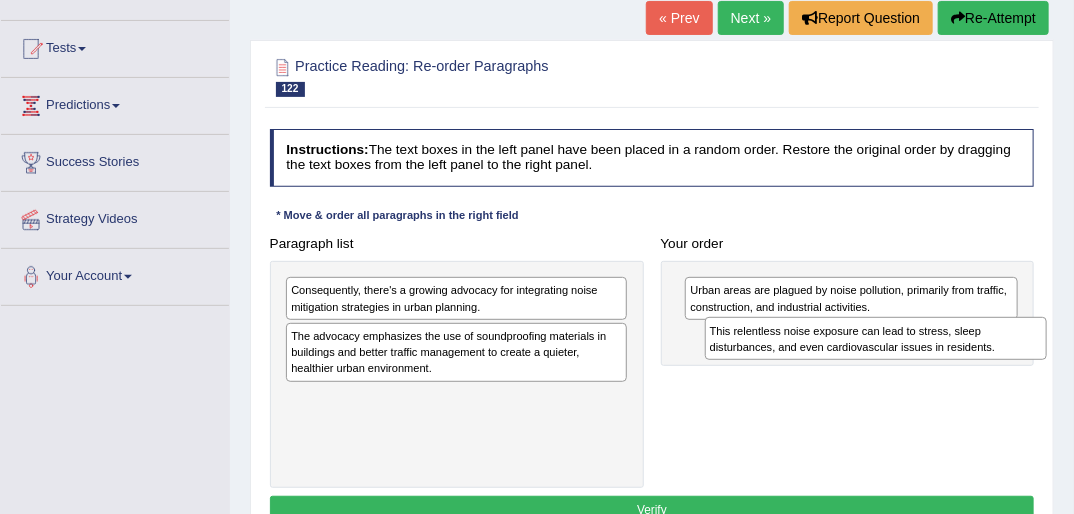drag, startPoint x: 443, startPoint y: 293, endPoint x: 931, endPoint y: 346, distance: 490.86963 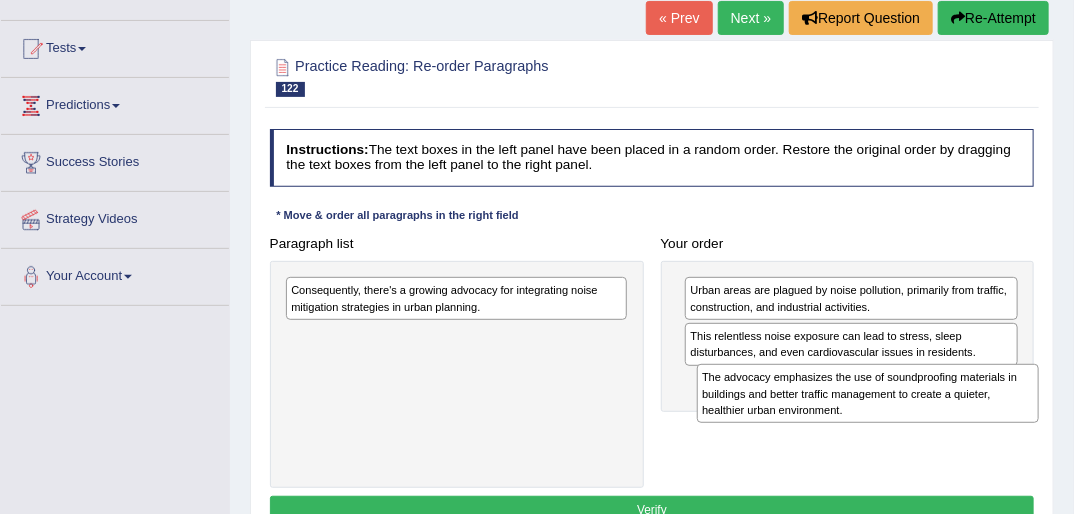 drag, startPoint x: 416, startPoint y: 340, endPoint x: 904, endPoint y: 406, distance: 492.4429 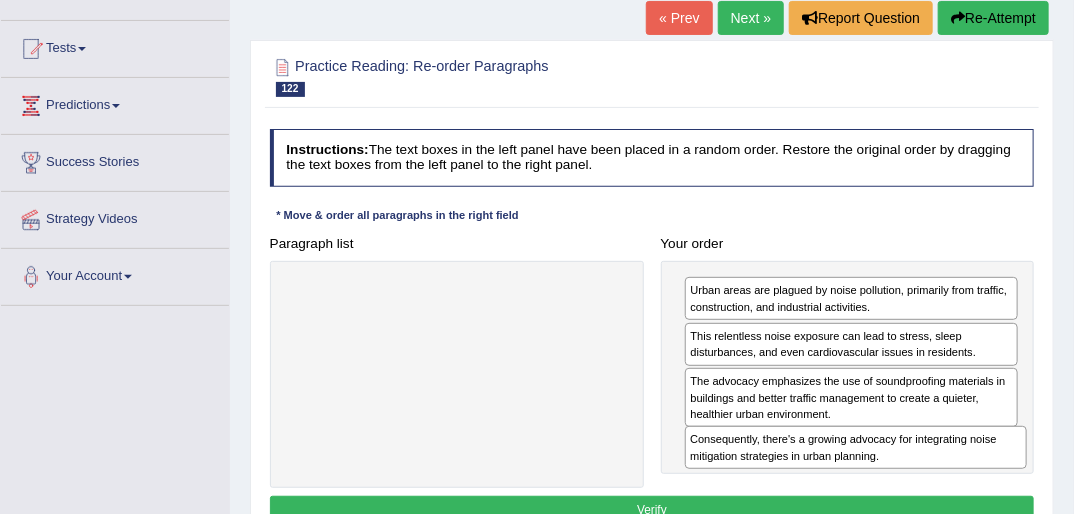 drag, startPoint x: 484, startPoint y: 296, endPoint x: 961, endPoint y: 480, distance: 511.25824 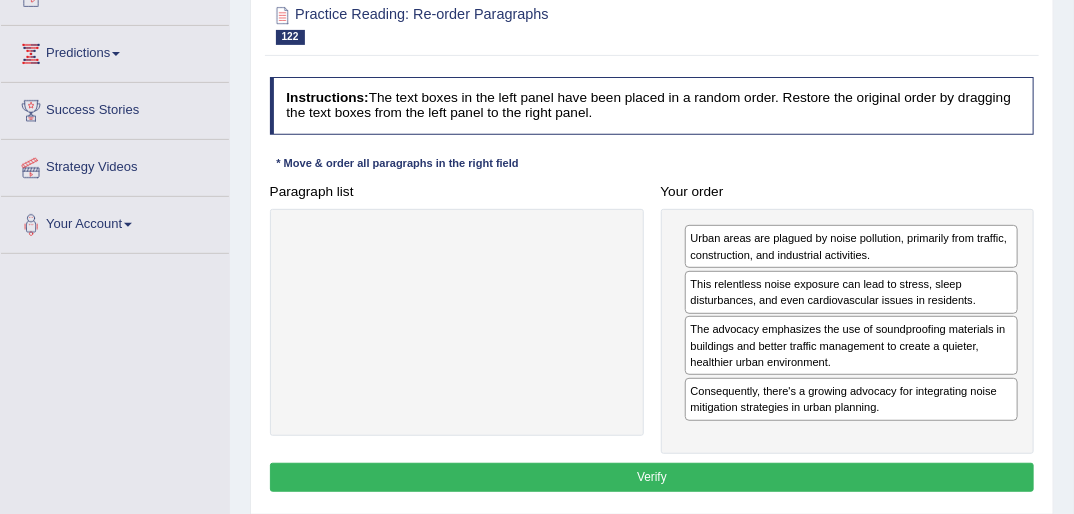 scroll, scrollTop: 256, scrollLeft: 0, axis: vertical 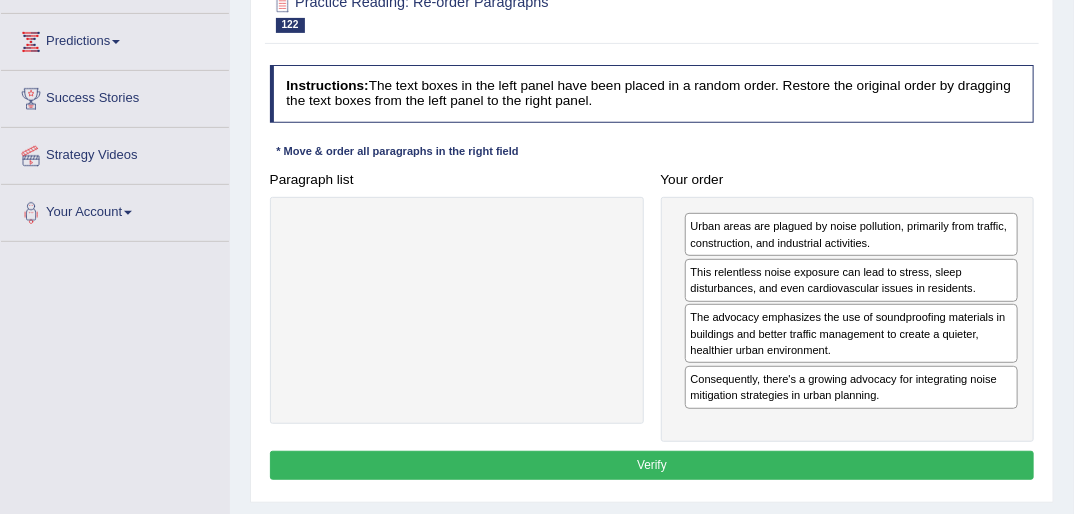 click on "Verify" at bounding box center (652, 465) 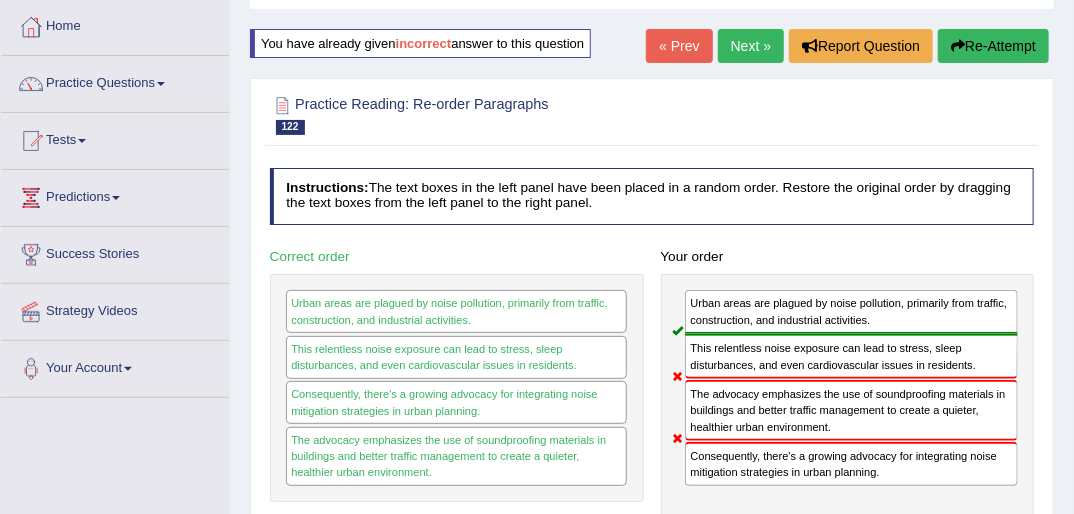 scroll, scrollTop: 85, scrollLeft: 0, axis: vertical 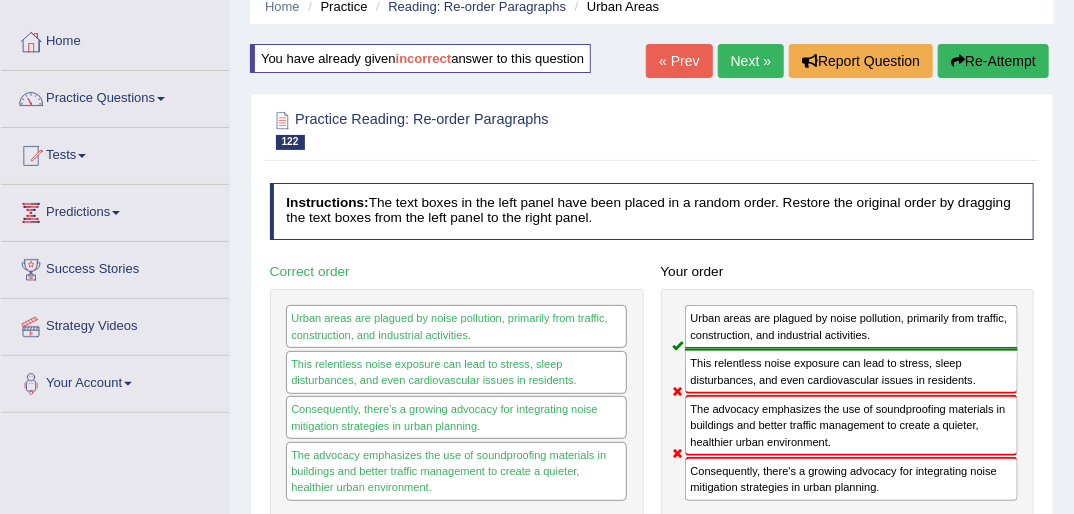 click on "Re-Attempt" at bounding box center [993, 61] 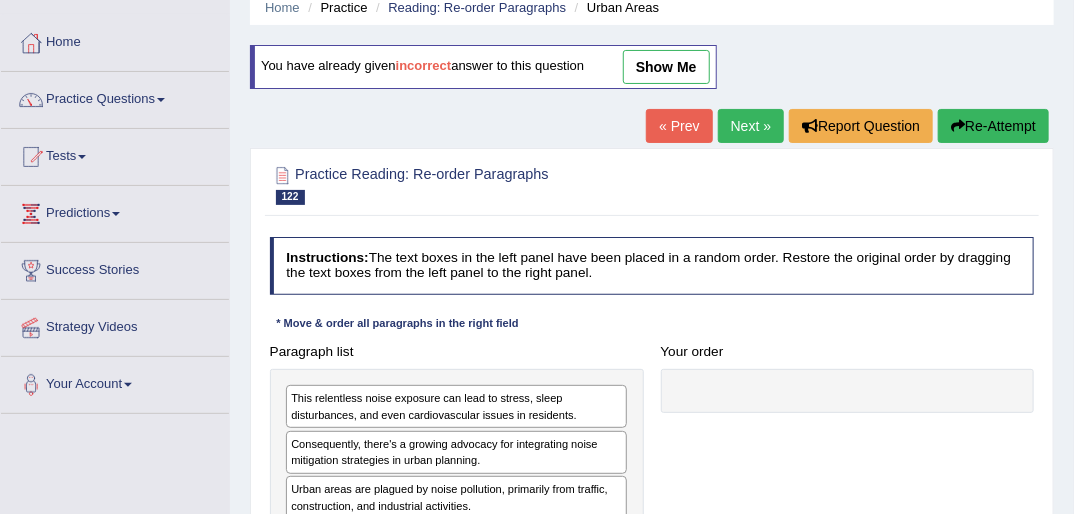scroll, scrollTop: 0, scrollLeft: 0, axis: both 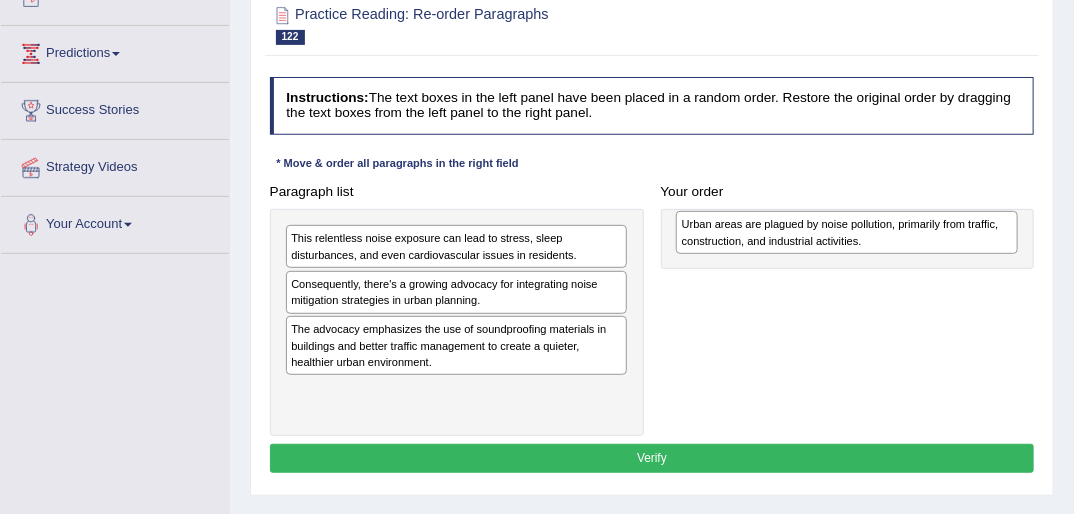drag, startPoint x: 350, startPoint y: 336, endPoint x: 814, endPoint y: 238, distance: 474.23624 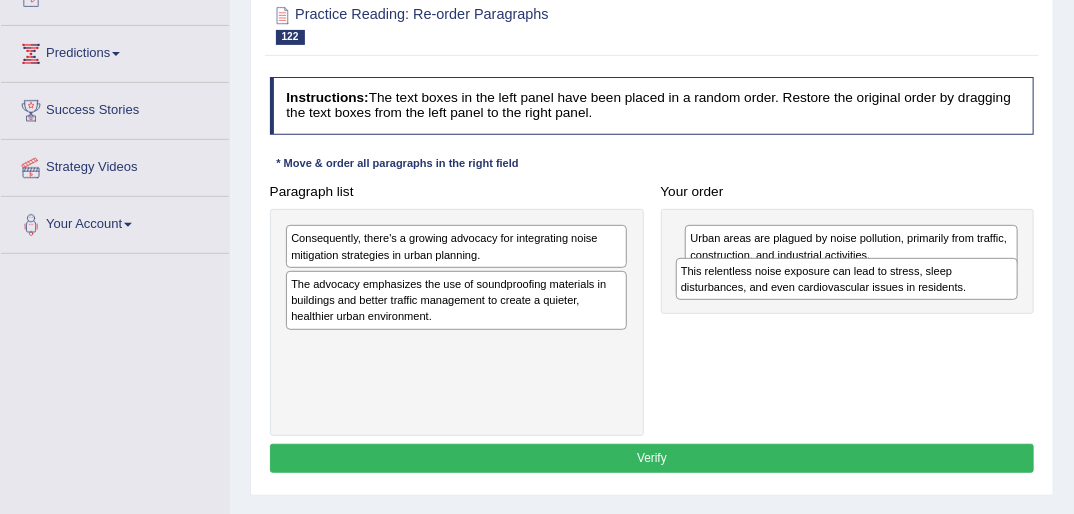drag, startPoint x: 357, startPoint y: 244, endPoint x: 823, endPoint y: 289, distance: 468.1677 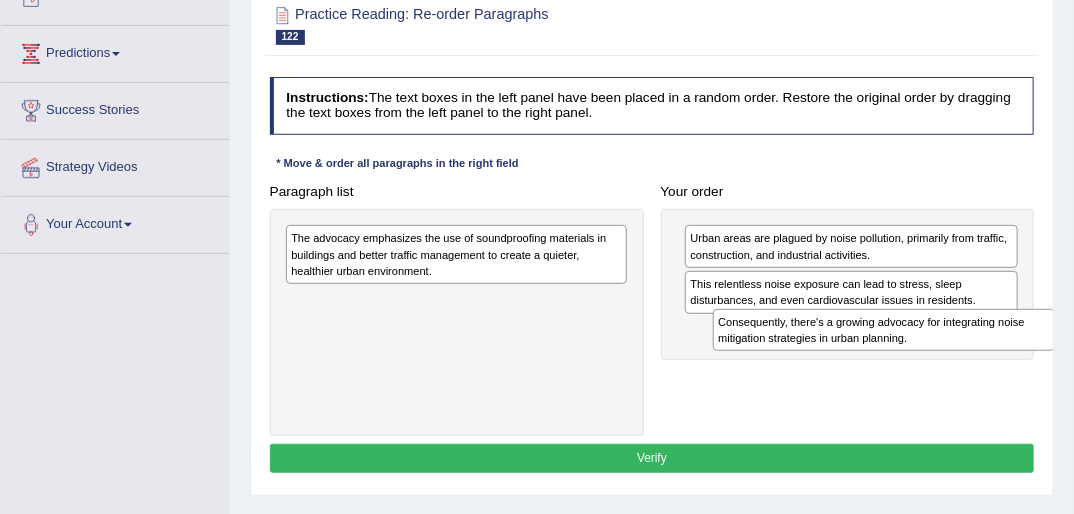 drag, startPoint x: 341, startPoint y: 240, endPoint x: 848, endPoint y: 347, distance: 518.1679 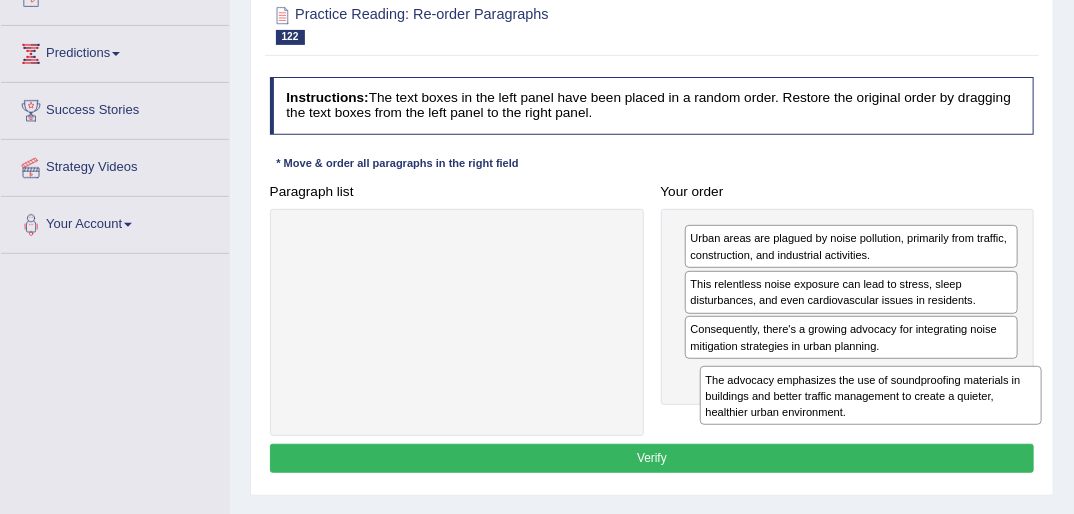 drag, startPoint x: 500, startPoint y: 247, endPoint x: 998, endPoint y: 422, distance: 527.8532 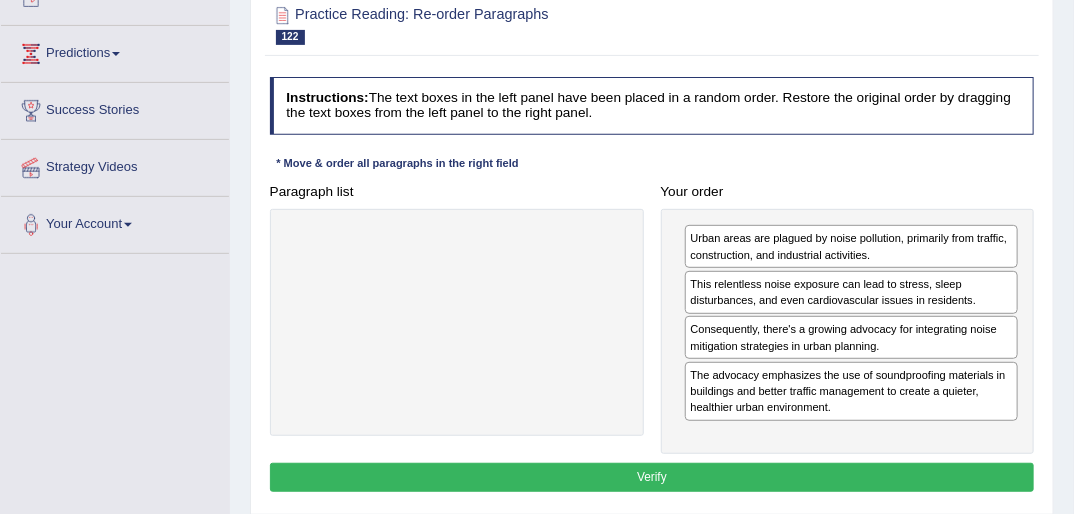 click on "Verify" at bounding box center [652, 477] 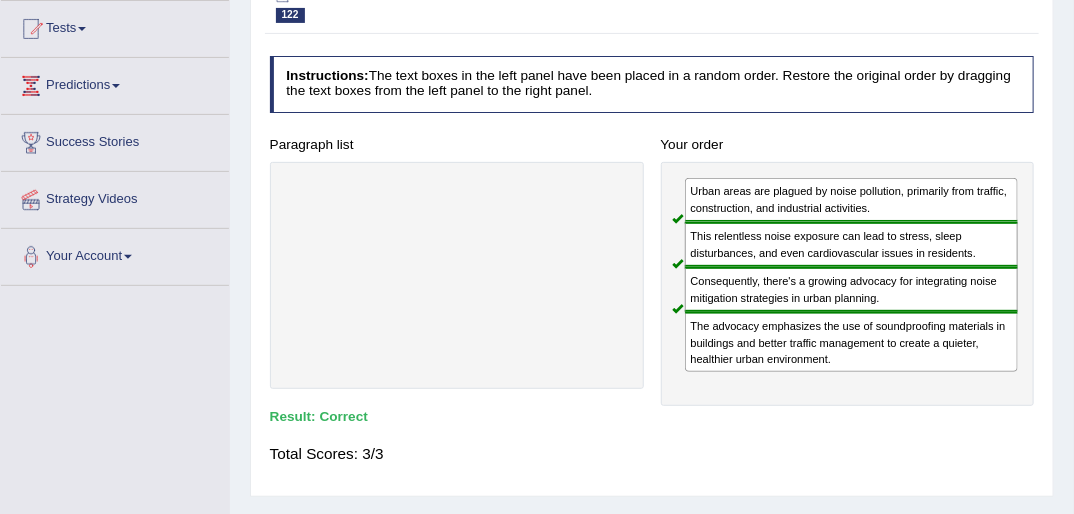 scroll, scrollTop: 74, scrollLeft: 0, axis: vertical 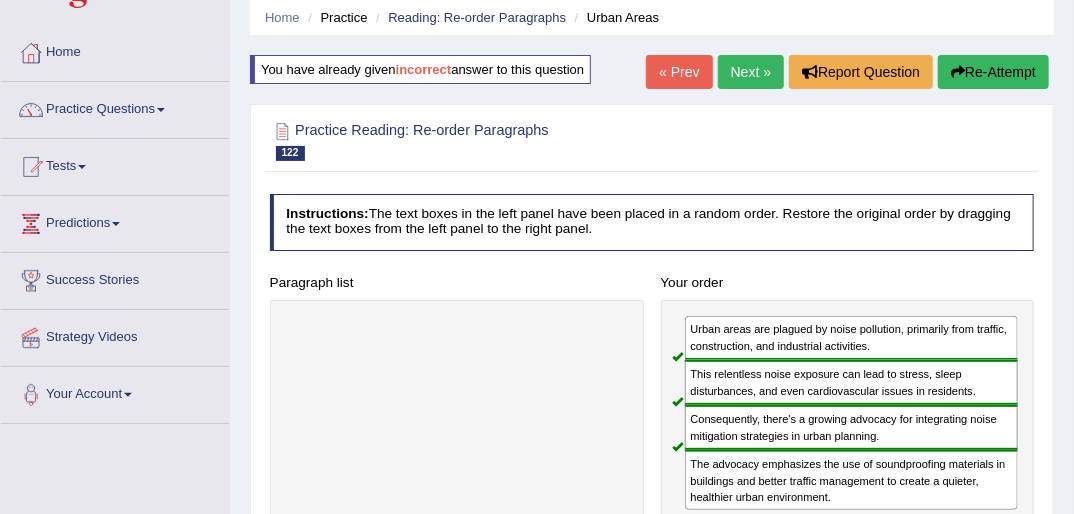 click at bounding box center (161, 110) 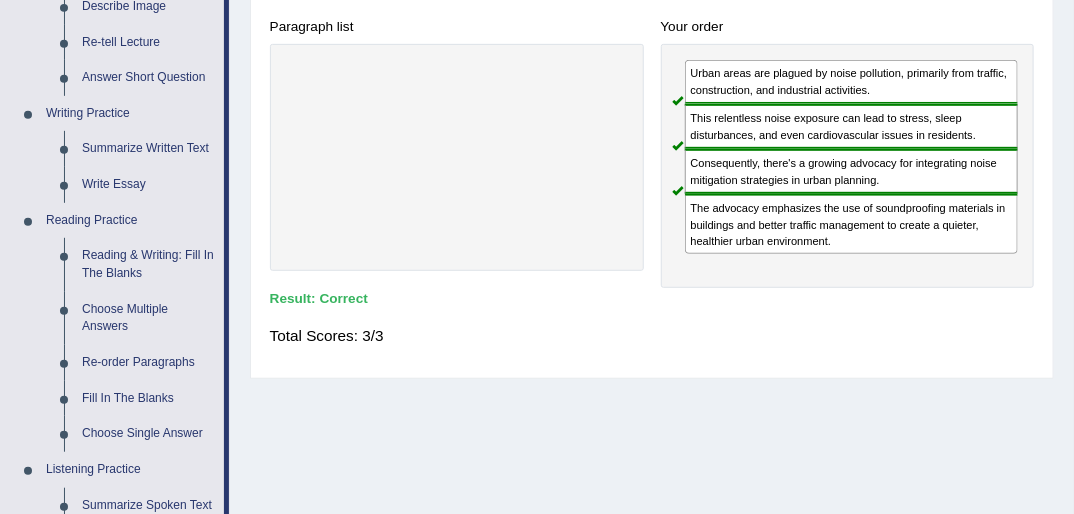 scroll, scrollTop: 362, scrollLeft: 0, axis: vertical 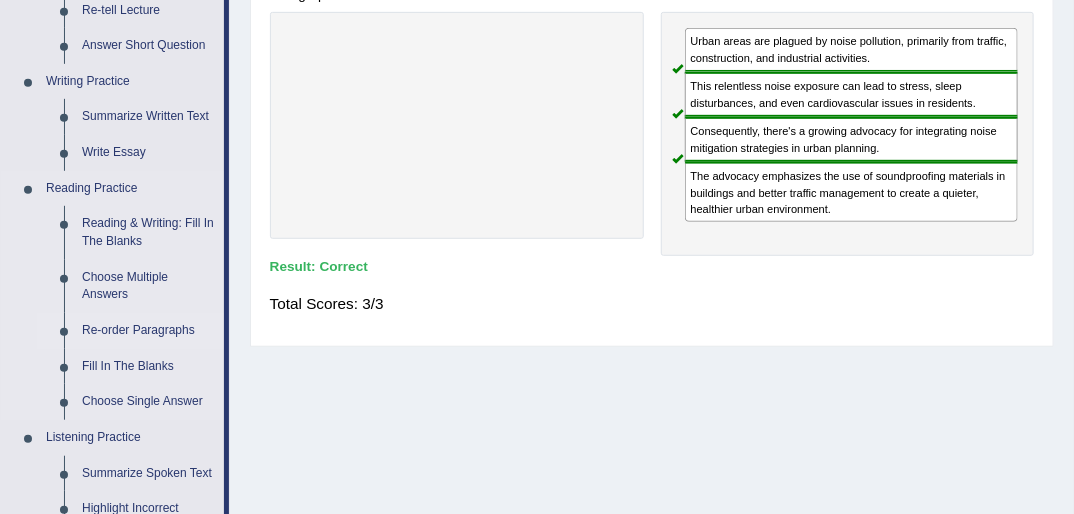 click on "Re-order Paragraphs" at bounding box center (148, 331) 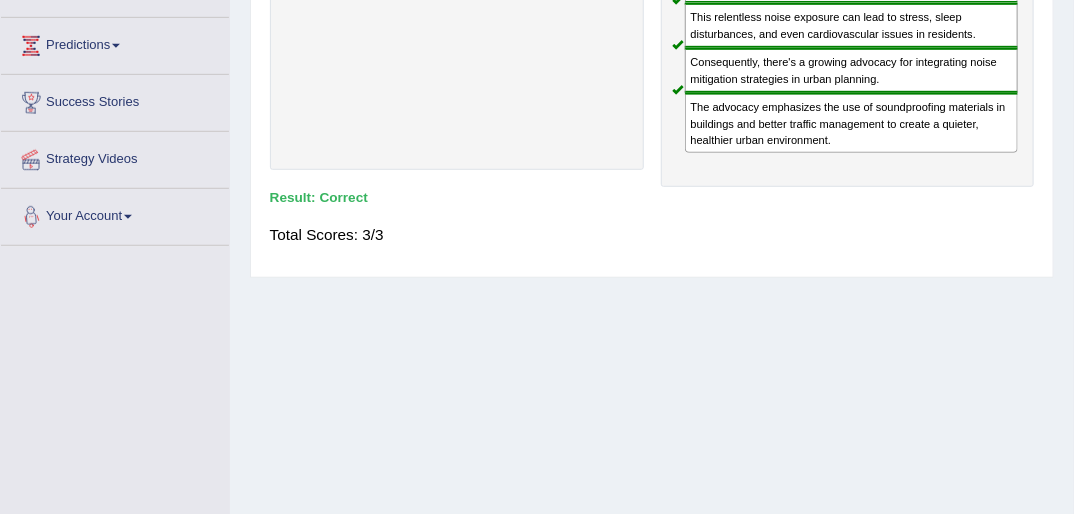 scroll, scrollTop: 536, scrollLeft: 0, axis: vertical 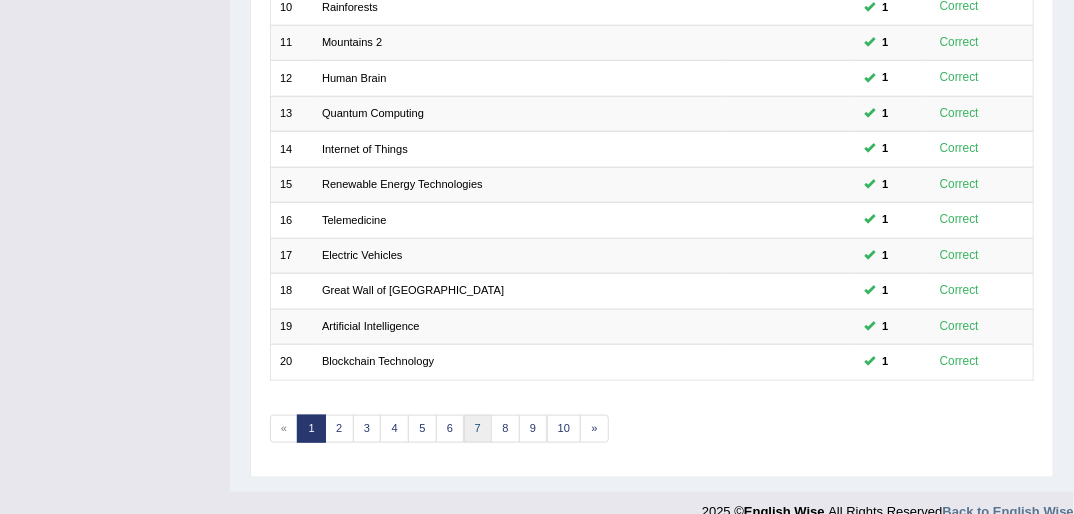 click on "7" at bounding box center (478, 429) 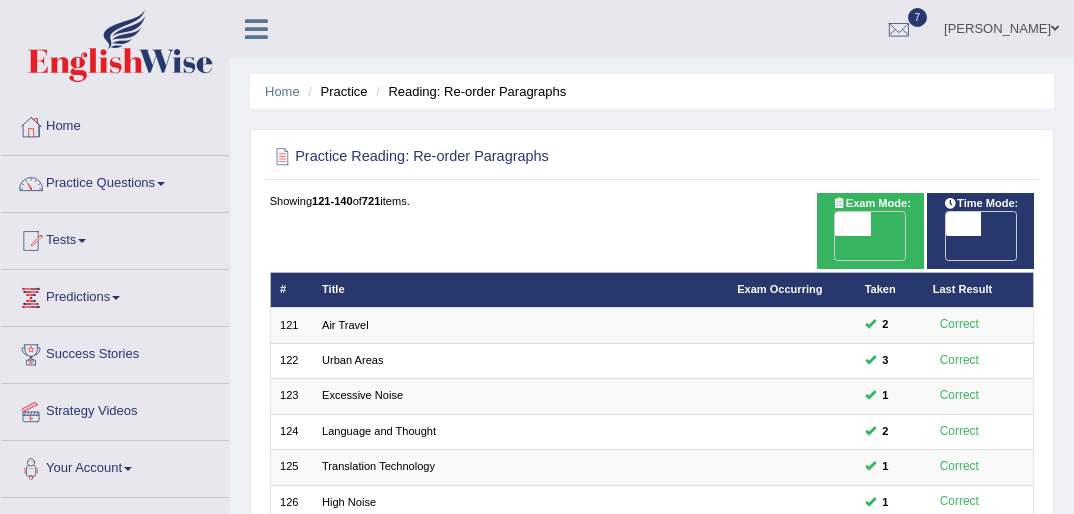 scroll, scrollTop: 0, scrollLeft: 0, axis: both 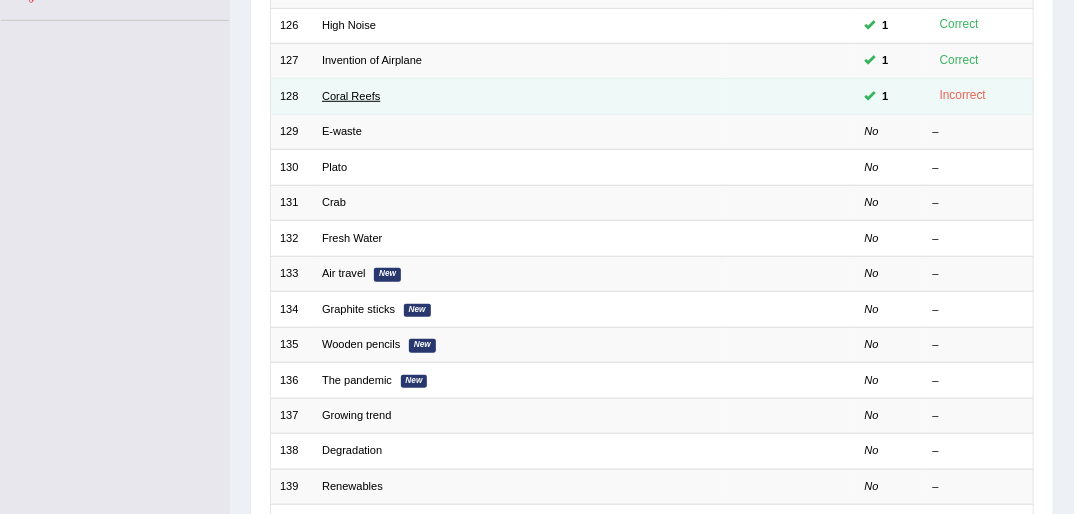 click on "Coral Reefs" at bounding box center (351, 96) 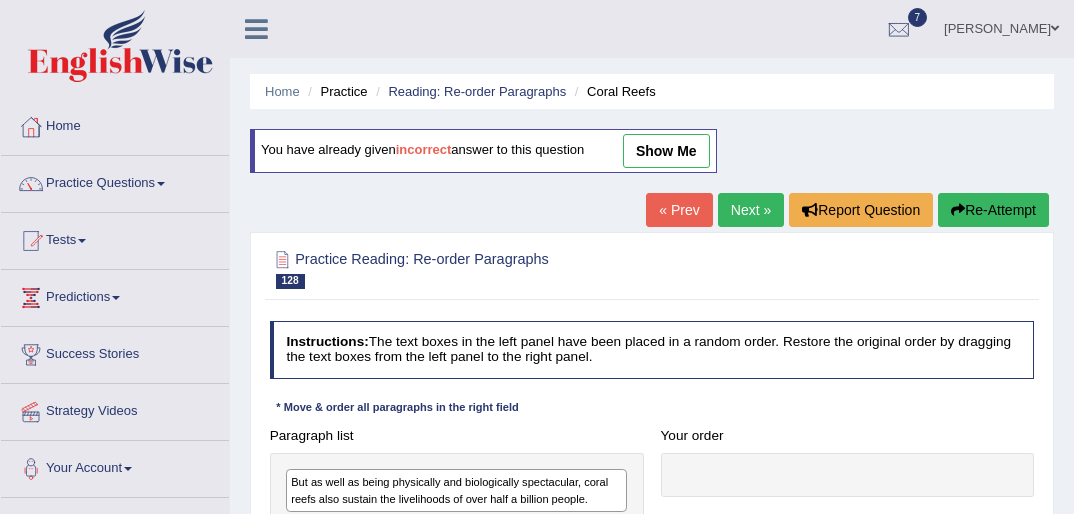 scroll, scrollTop: 0, scrollLeft: 0, axis: both 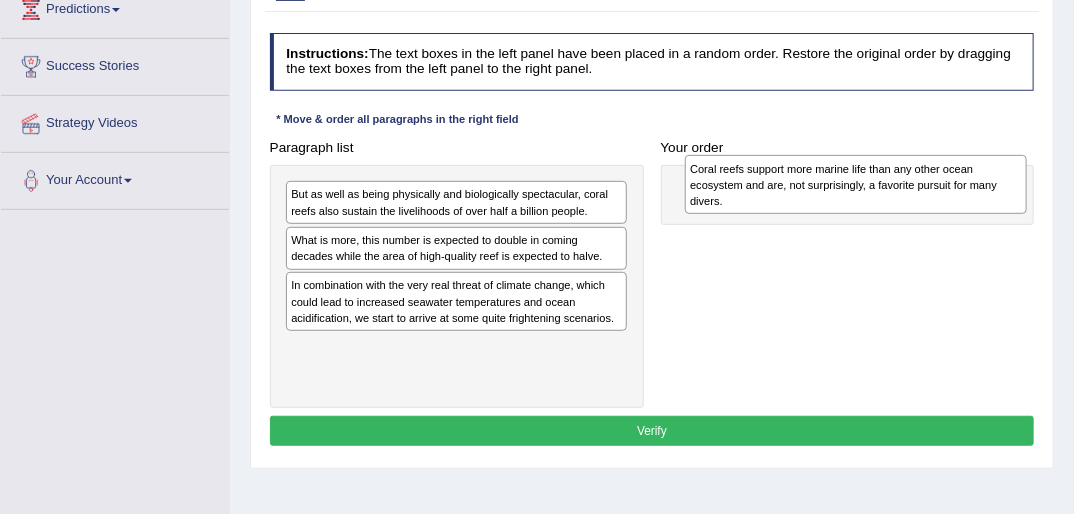 drag, startPoint x: 443, startPoint y: 288, endPoint x: 920, endPoint y: 176, distance: 489.97244 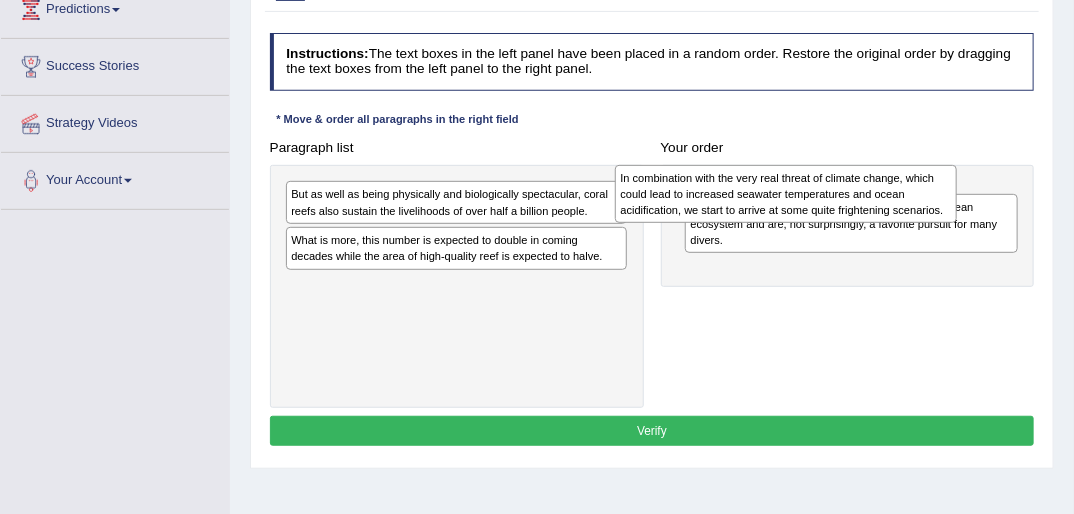 drag, startPoint x: 472, startPoint y: 293, endPoint x: 864, endPoint y: 192, distance: 404.80243 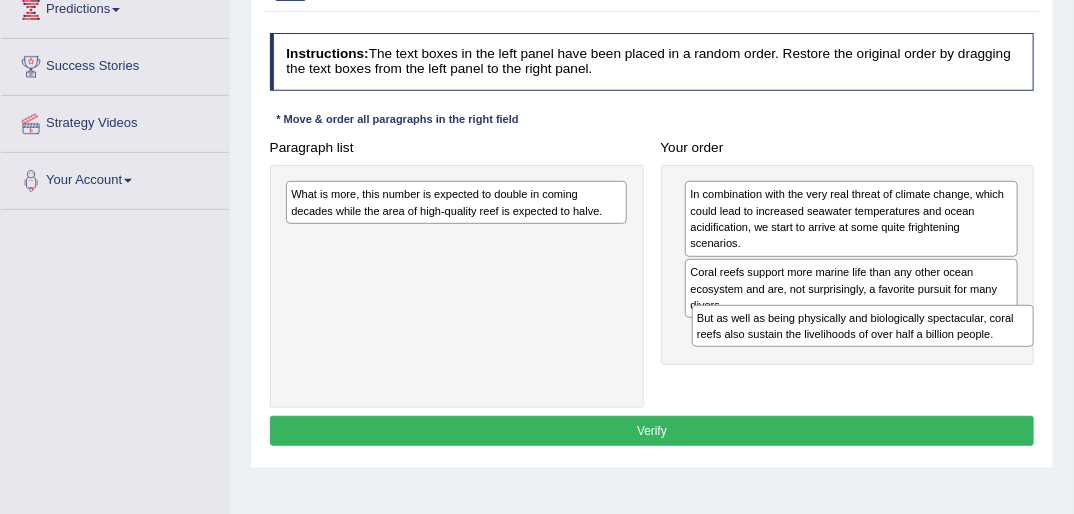 drag, startPoint x: 372, startPoint y: 207, endPoint x: 856, endPoint y: 361, distance: 507.90945 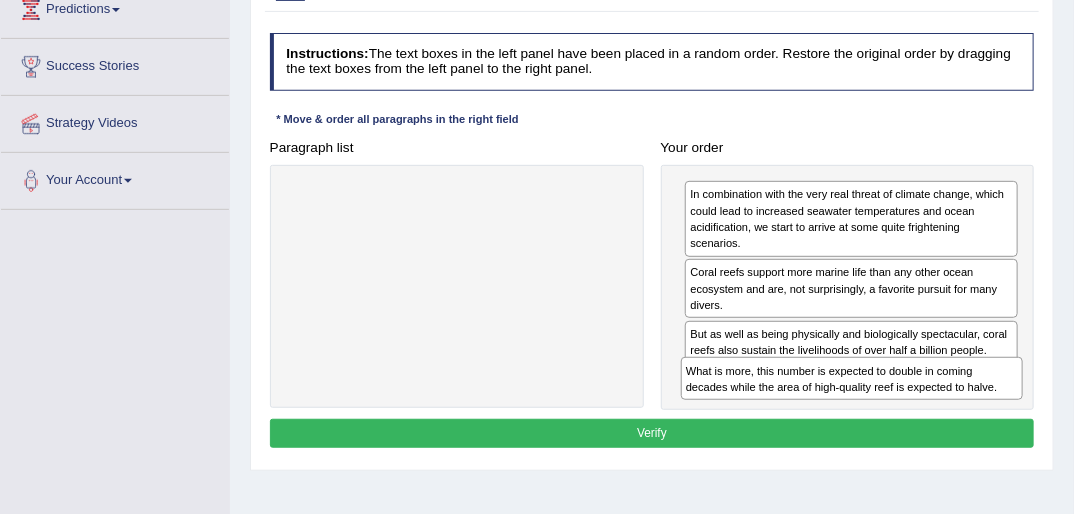 drag, startPoint x: 476, startPoint y: 201, endPoint x: 948, endPoint y: 417, distance: 519.0761 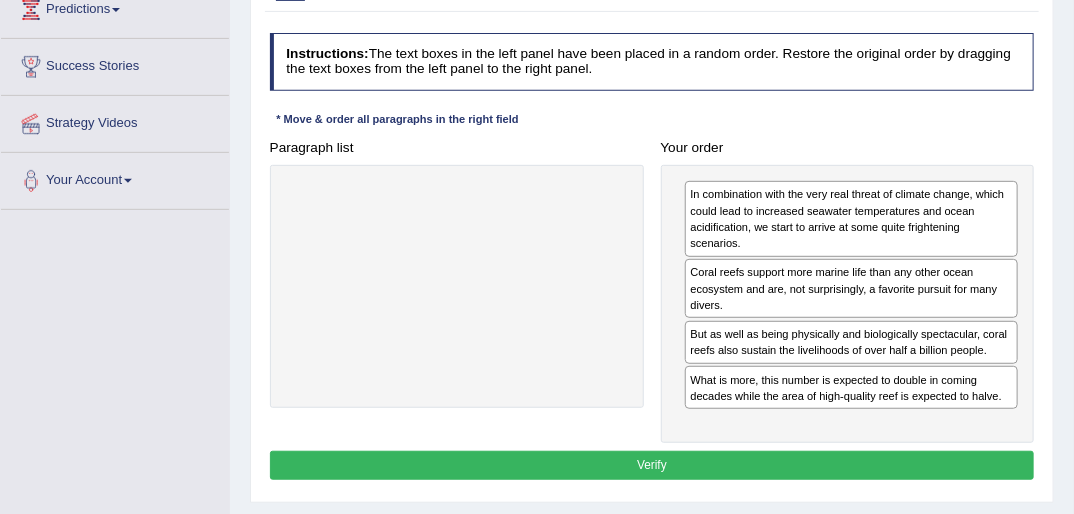 click on "In combination with the very real threat of climate change, which could lead to increased seawater temperatures and
ocean acidification, we start to arrive at some quite frightening scenarios. Coral reefs support more marine life than any other ocean ecosystem and are, not surprisingly, a favorite pursuit for
many divers. But as well as being physically and biologically spectacular, coral reefs also sustain the livelihoods of over half a billion
people. What is more, this number is expected to double in coming decades while the area of high-quality reef is expected to
halve." at bounding box center [848, 304] 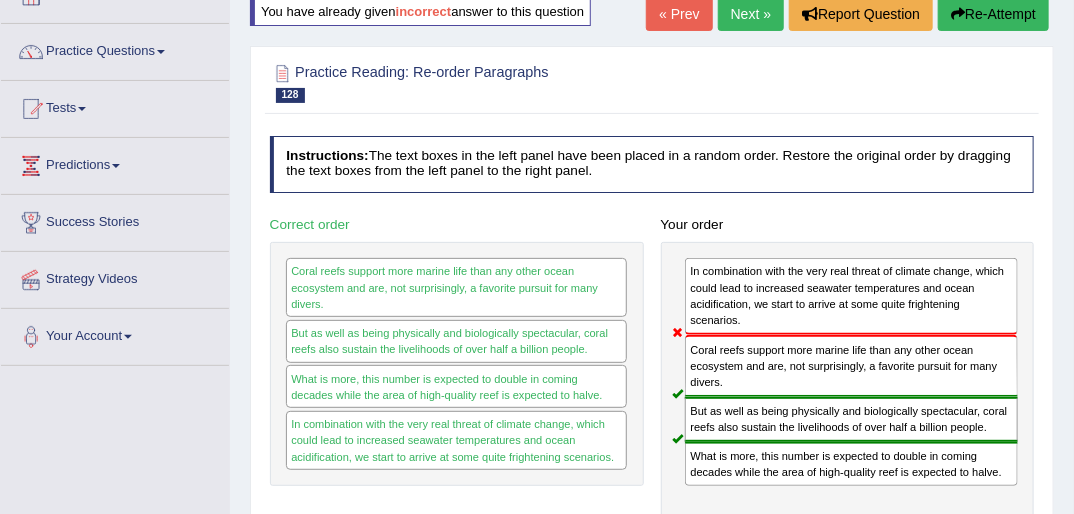scroll, scrollTop: 128, scrollLeft: 0, axis: vertical 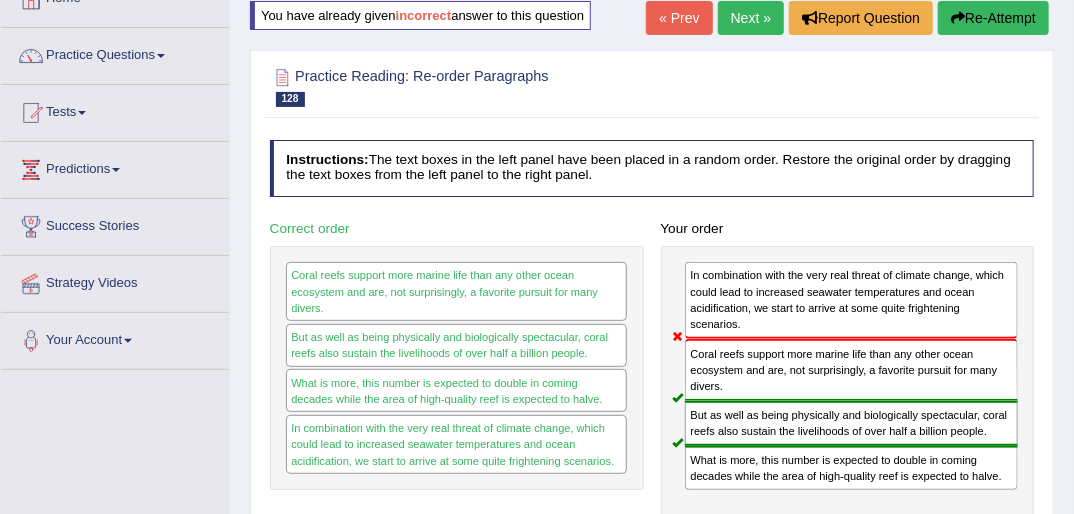 click on "Re-Attempt" at bounding box center (993, 18) 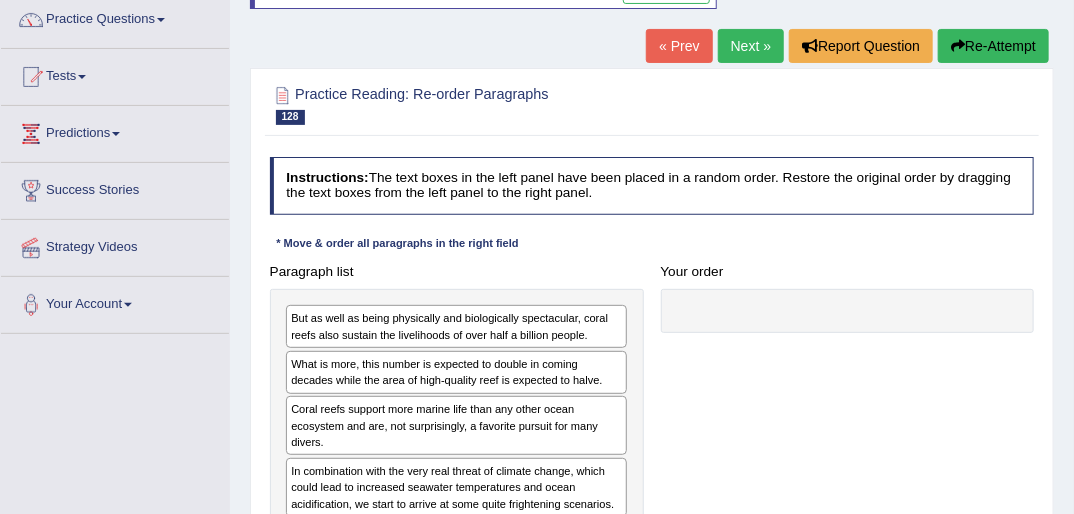scroll, scrollTop: 228, scrollLeft: 0, axis: vertical 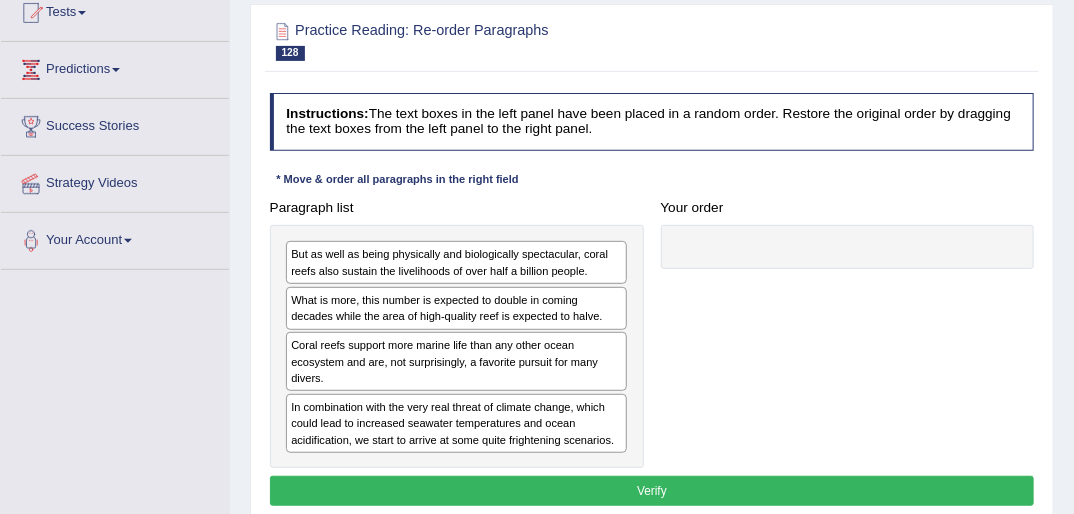 click on "Coral reefs support more marine life than any other ocean ecosystem and are, not surprisingly, a favorite pursuit for
many divers." at bounding box center (456, 361) 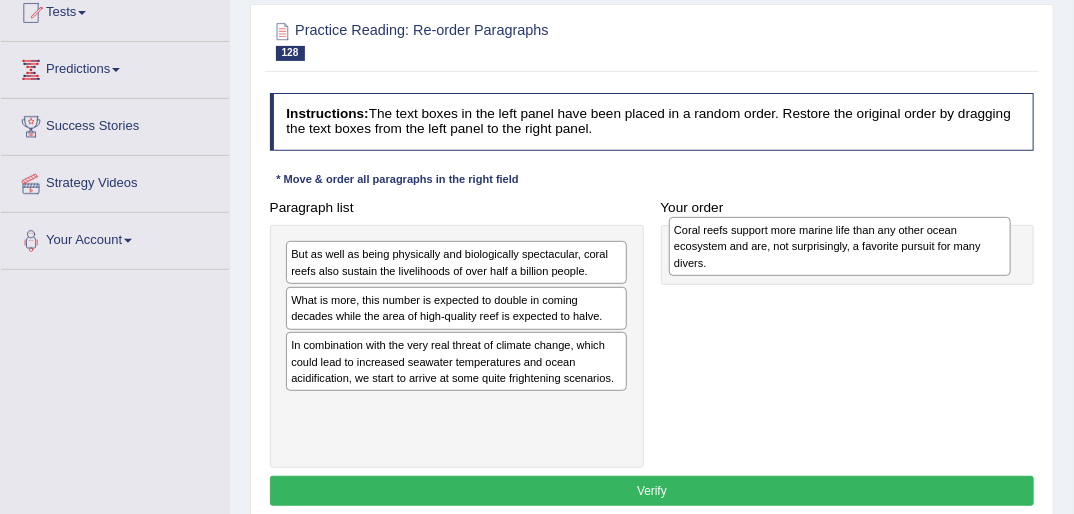 drag, startPoint x: 482, startPoint y: 348, endPoint x: 942, endPoint y: 236, distance: 473.43848 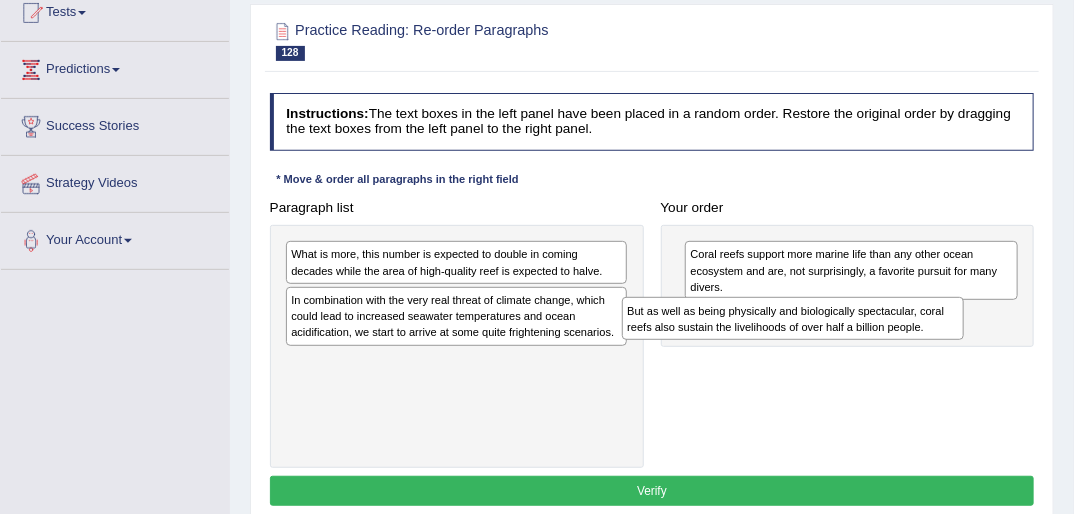 drag, startPoint x: 544, startPoint y: 261, endPoint x: 961, endPoint y: 334, distance: 423.34146 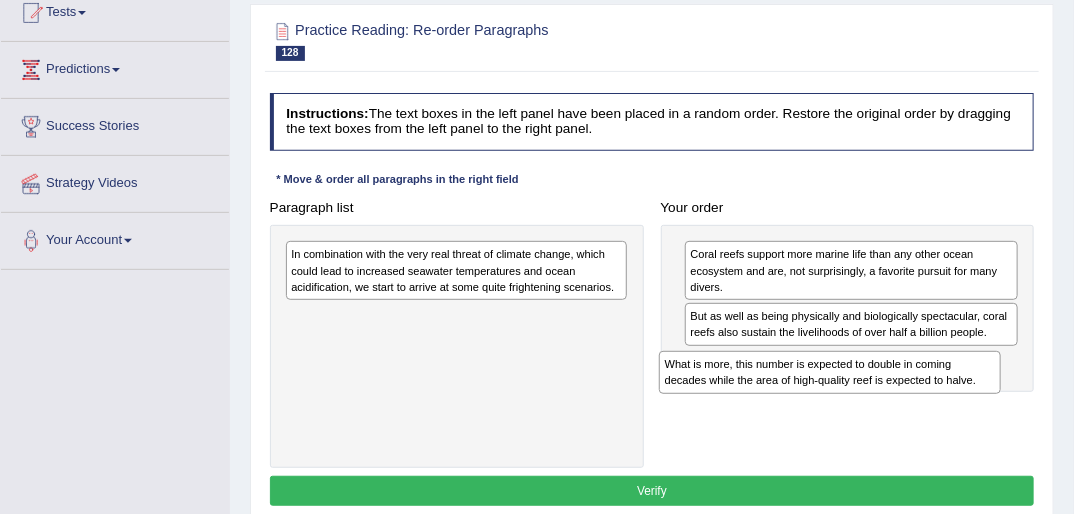 drag, startPoint x: 475, startPoint y: 263, endPoint x: 926, endPoint y: 403, distance: 472.22983 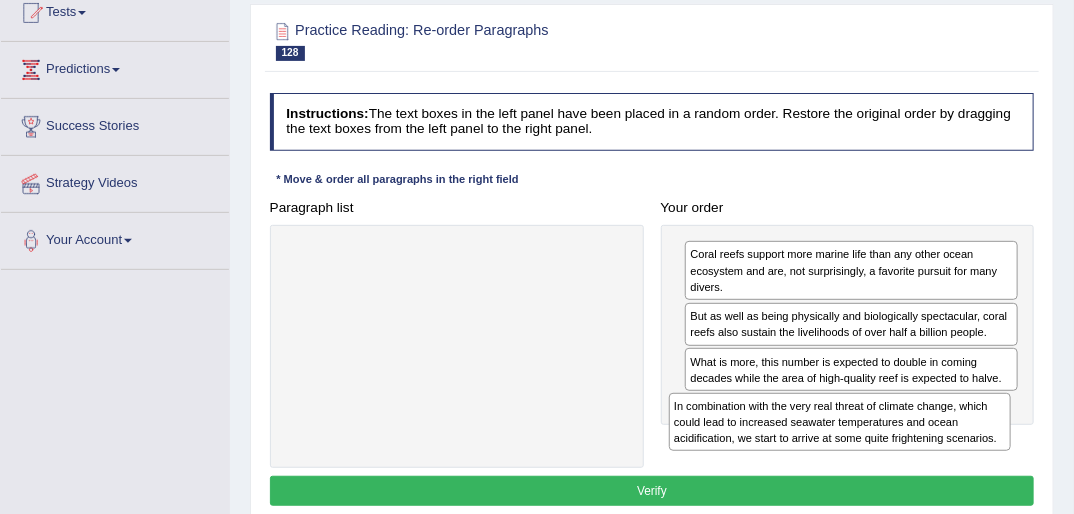 drag, startPoint x: 504, startPoint y: 272, endPoint x: 983, endPoint y: 453, distance: 512.05664 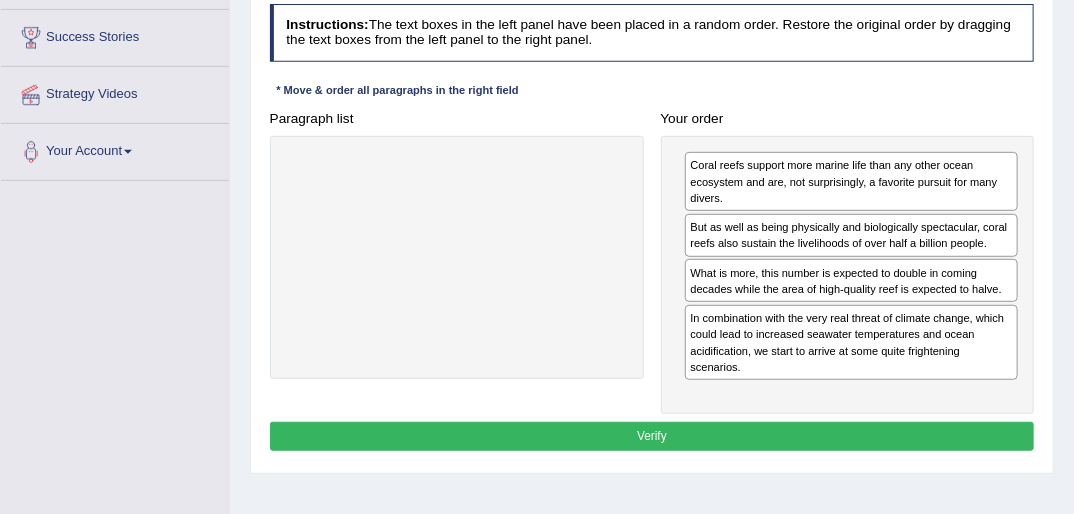 scroll, scrollTop: 324, scrollLeft: 0, axis: vertical 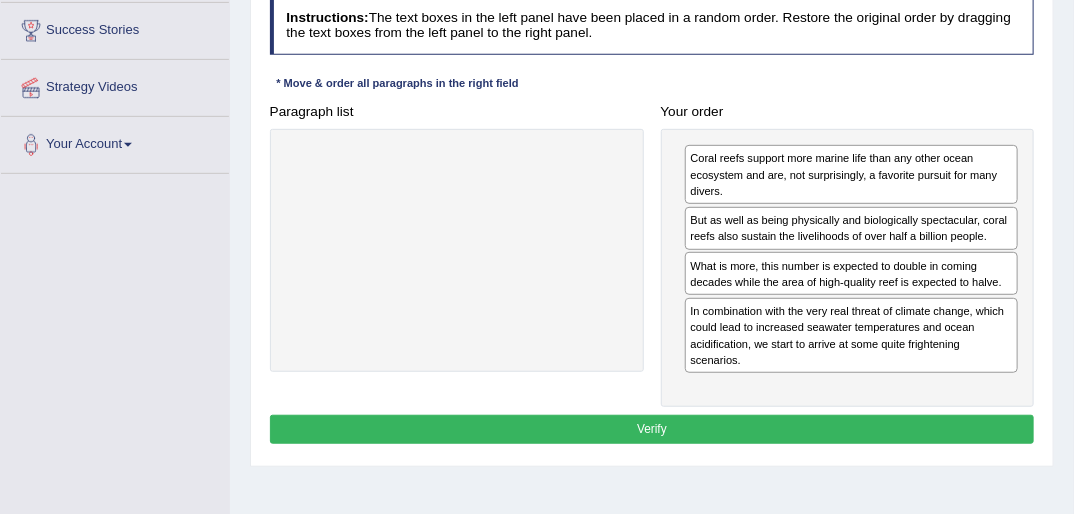 click on "Verify" at bounding box center (652, 429) 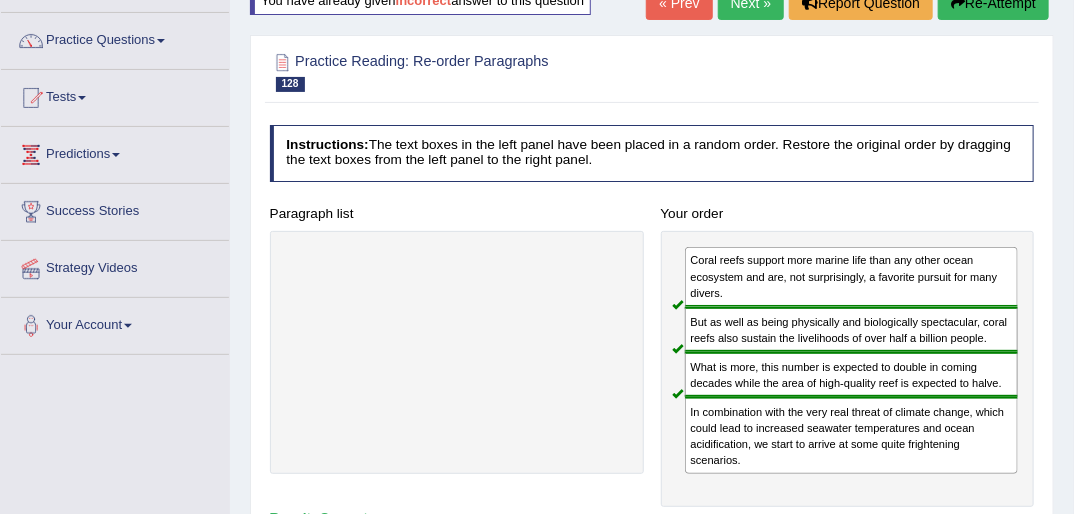 scroll, scrollTop: 111, scrollLeft: 0, axis: vertical 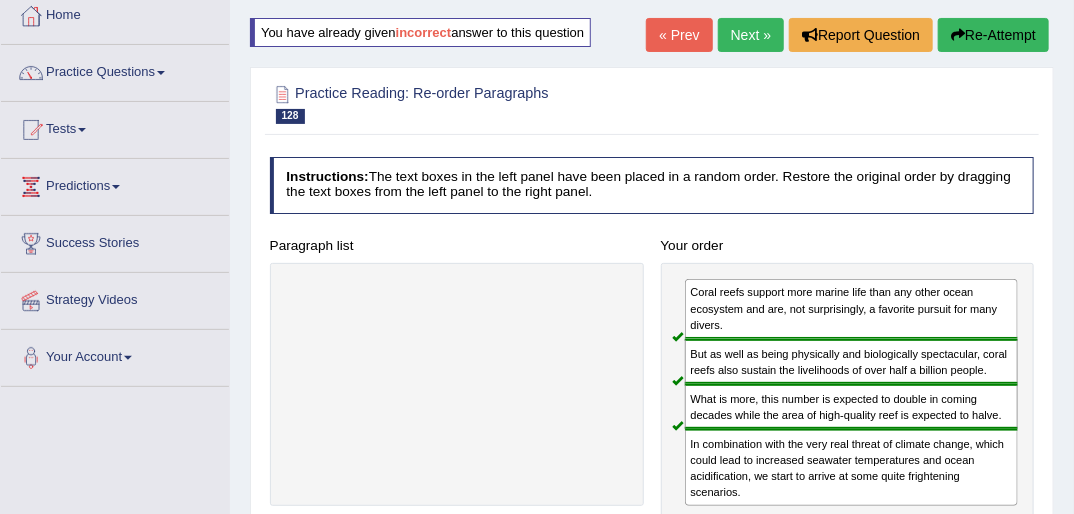 click on "Next »" at bounding box center [751, 35] 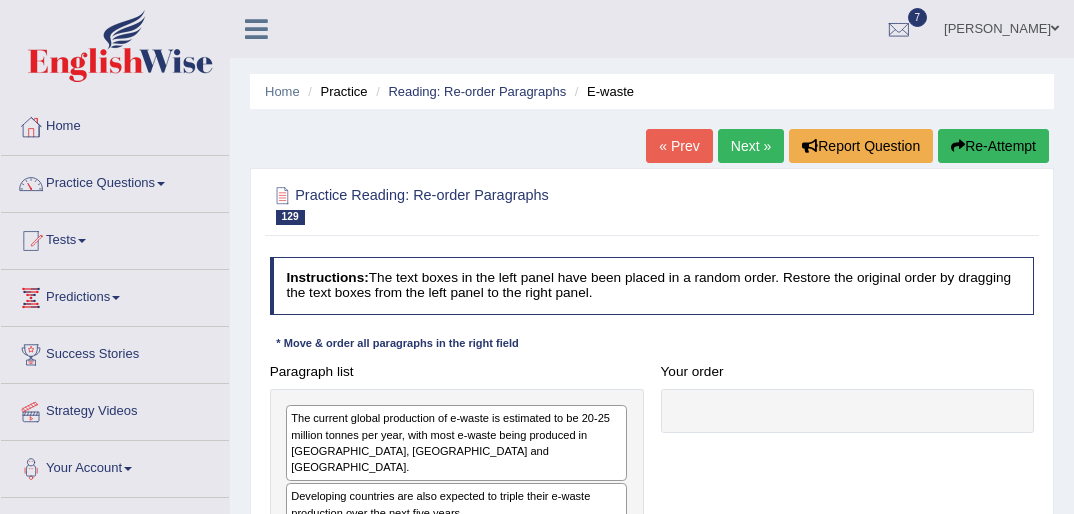 scroll, scrollTop: 0, scrollLeft: 0, axis: both 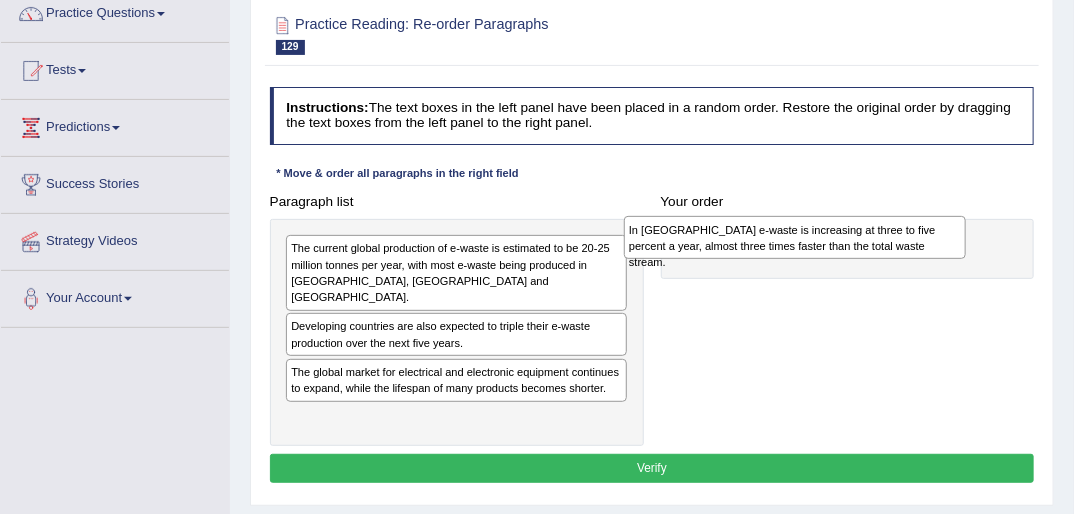 drag, startPoint x: 453, startPoint y: 360, endPoint x: 858, endPoint y: 240, distance: 422.40384 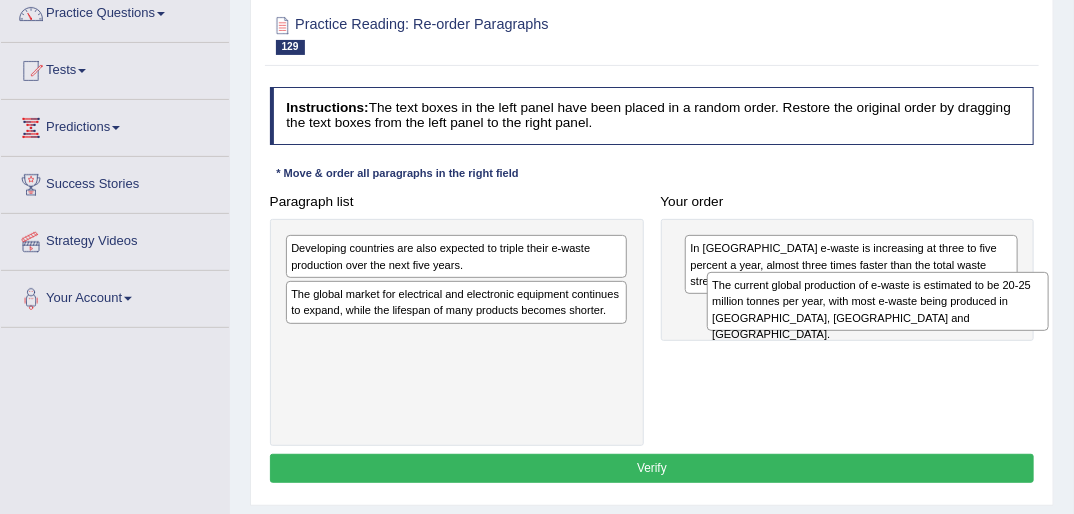 drag, startPoint x: 480, startPoint y: 261, endPoint x: 970, endPoint y: 316, distance: 493.0771 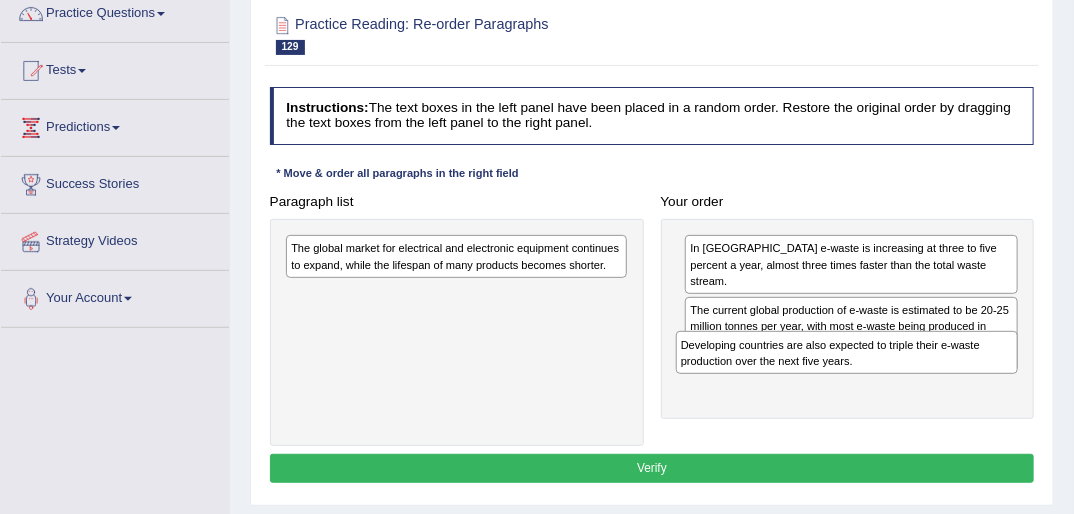 drag, startPoint x: 502, startPoint y: 255, endPoint x: 965, endPoint y: 376, distance: 478.5499 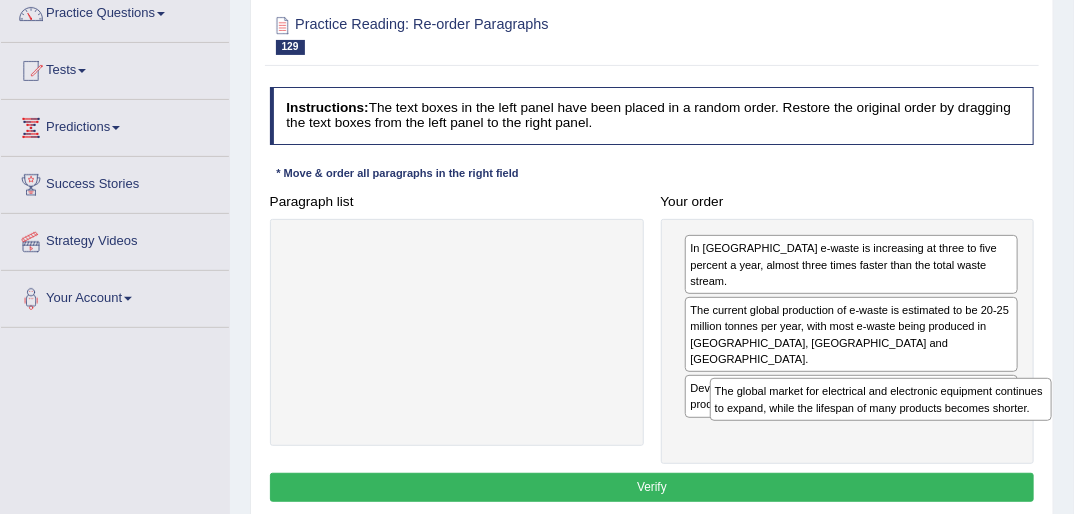 drag, startPoint x: 585, startPoint y: 260, endPoint x: 1085, endPoint y: 440, distance: 531.4132 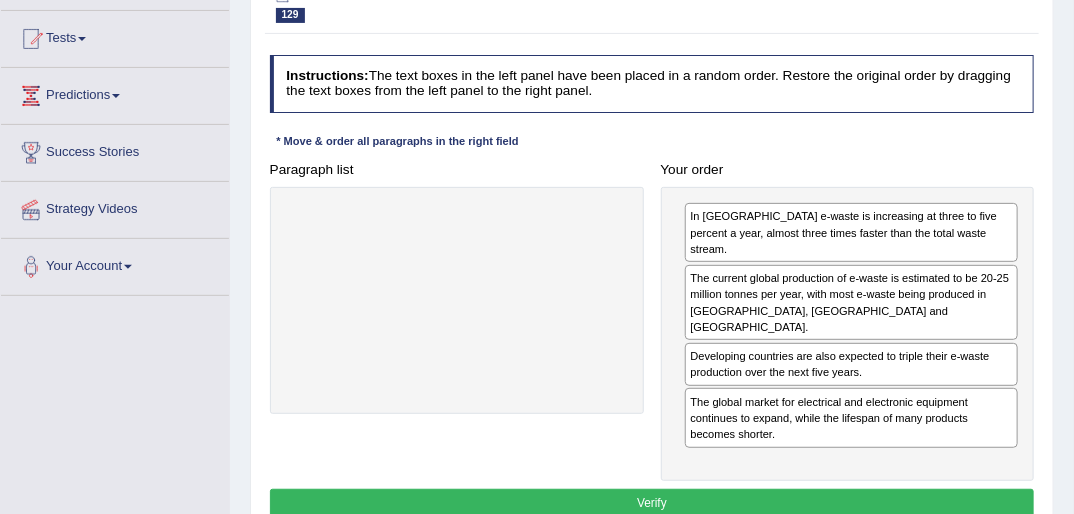 scroll, scrollTop: 234, scrollLeft: 0, axis: vertical 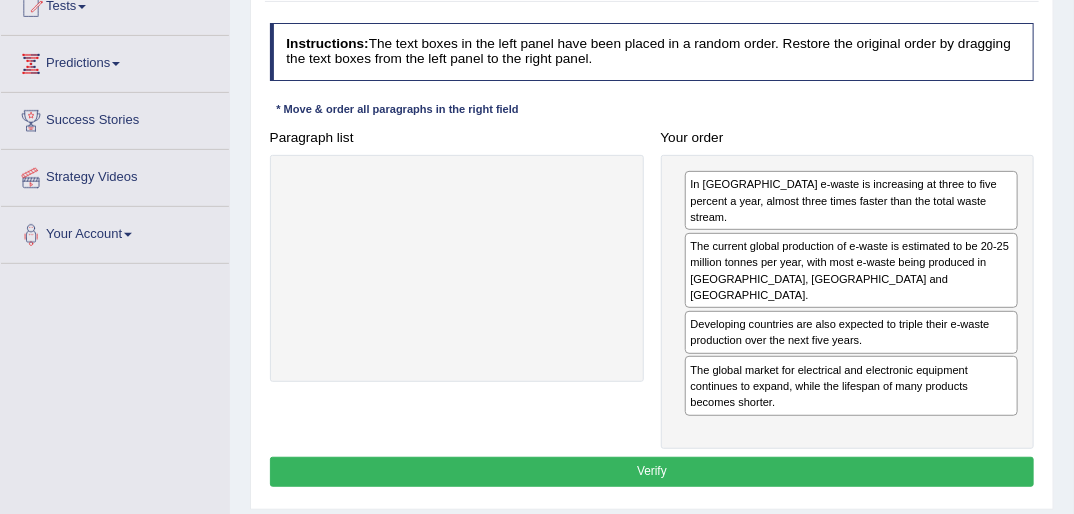 click on "Verify" at bounding box center (652, 471) 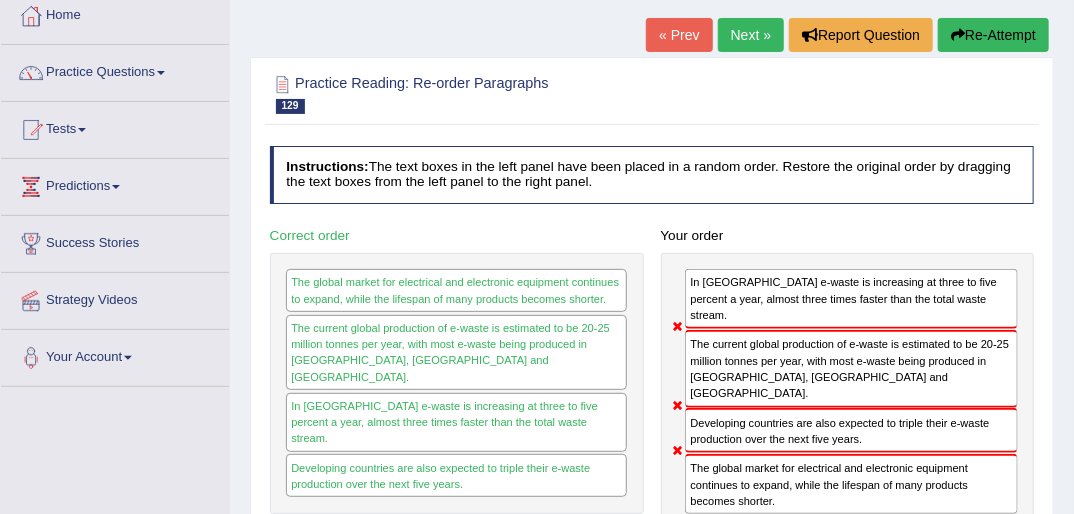 scroll, scrollTop: 106, scrollLeft: 0, axis: vertical 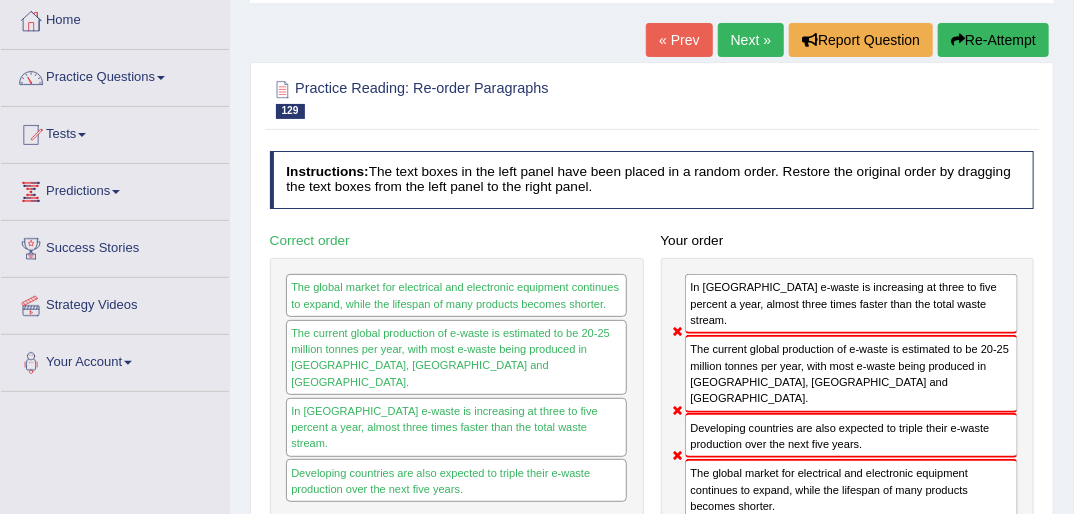 click on "Re-Attempt" at bounding box center (993, 40) 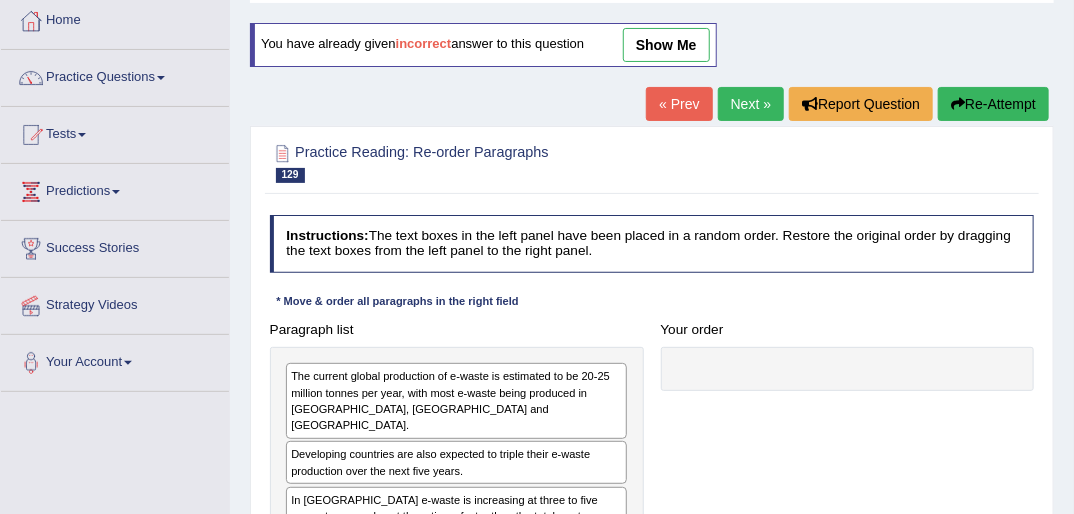 scroll, scrollTop: 0, scrollLeft: 0, axis: both 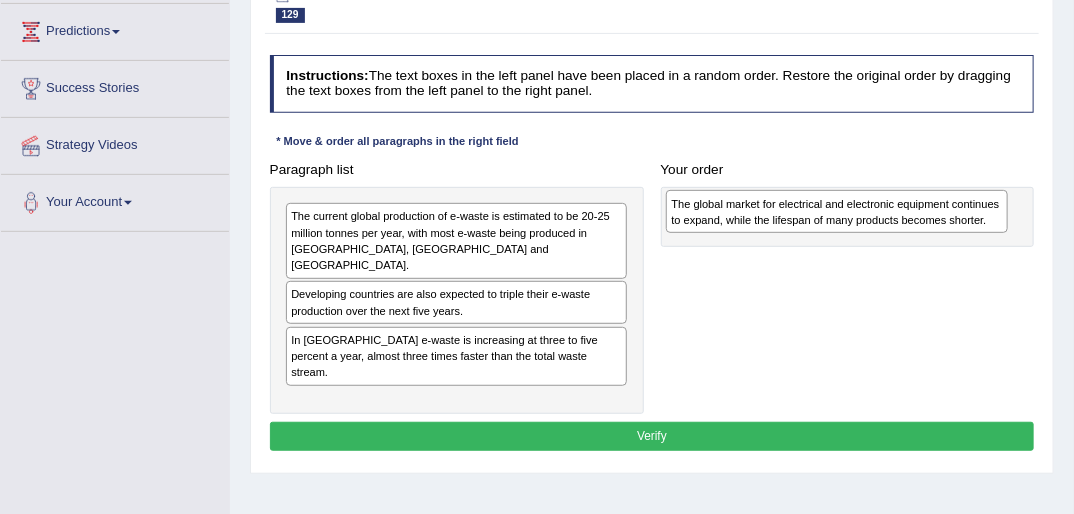 drag, startPoint x: 456, startPoint y: 376, endPoint x: 912, endPoint y: 218, distance: 482.59714 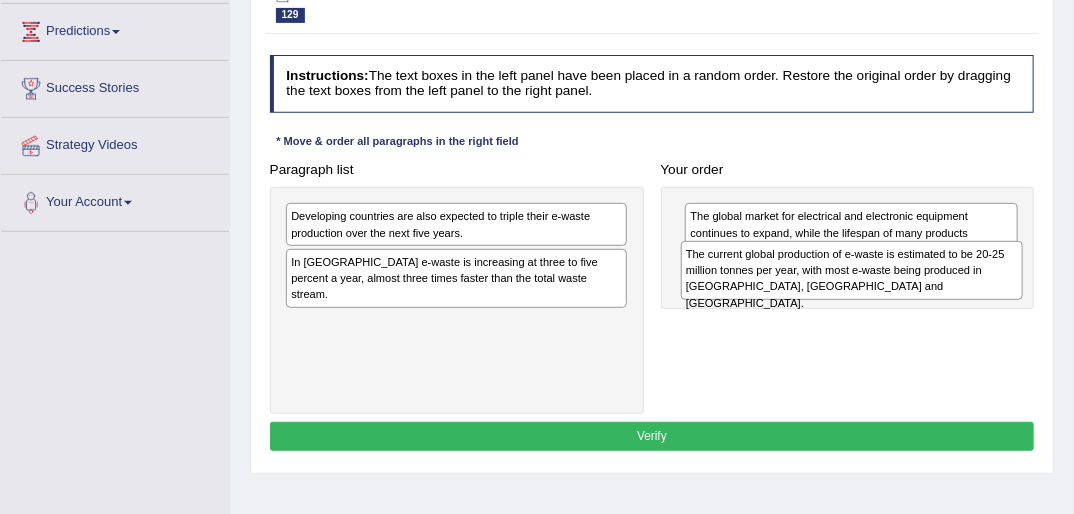 drag, startPoint x: 537, startPoint y: 232, endPoint x: 1009, endPoint y: 287, distance: 475.19363 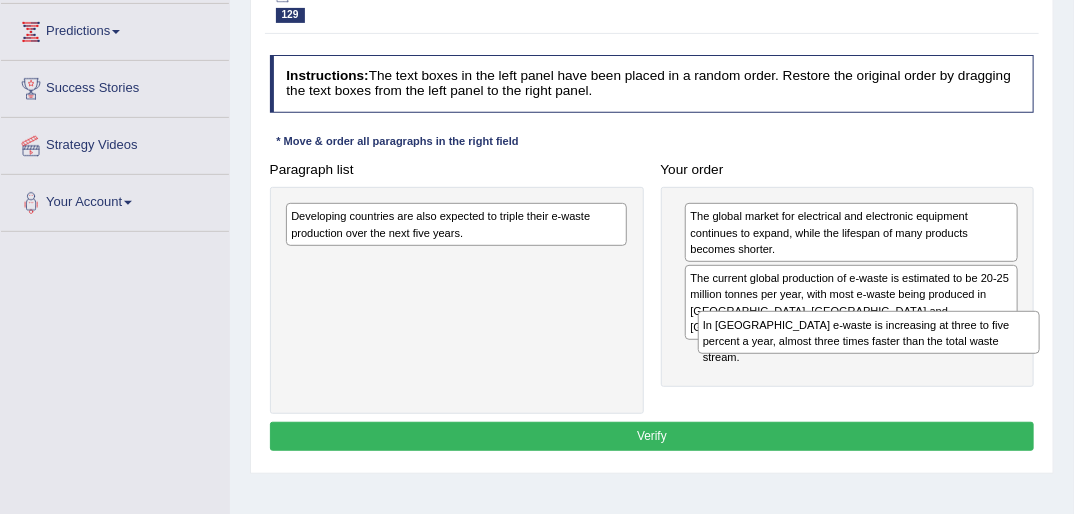 drag, startPoint x: 562, startPoint y: 288, endPoint x: 1052, endPoint y: 380, distance: 498.56192 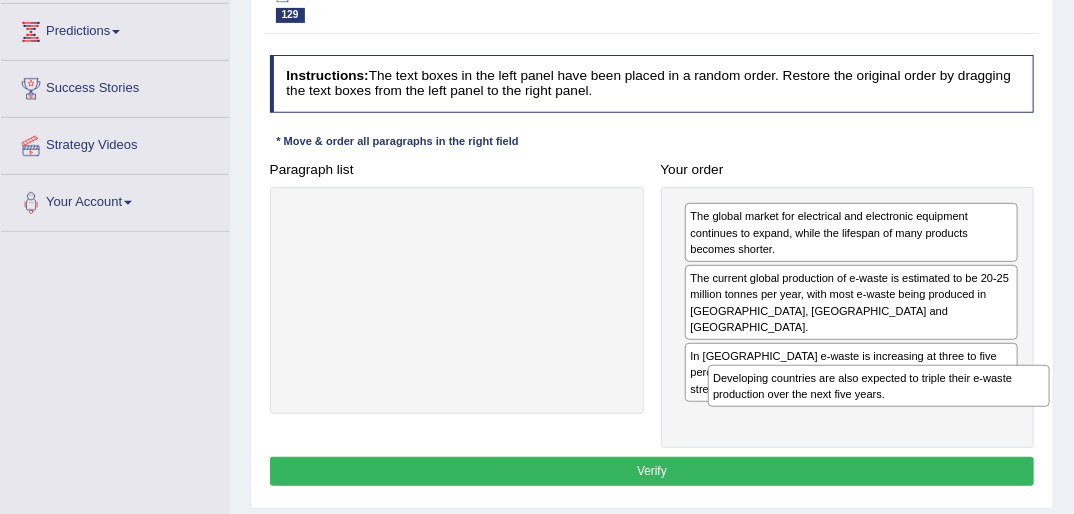 drag, startPoint x: 587, startPoint y: 219, endPoint x: 1088, endPoint y: 418, distance: 539.07513 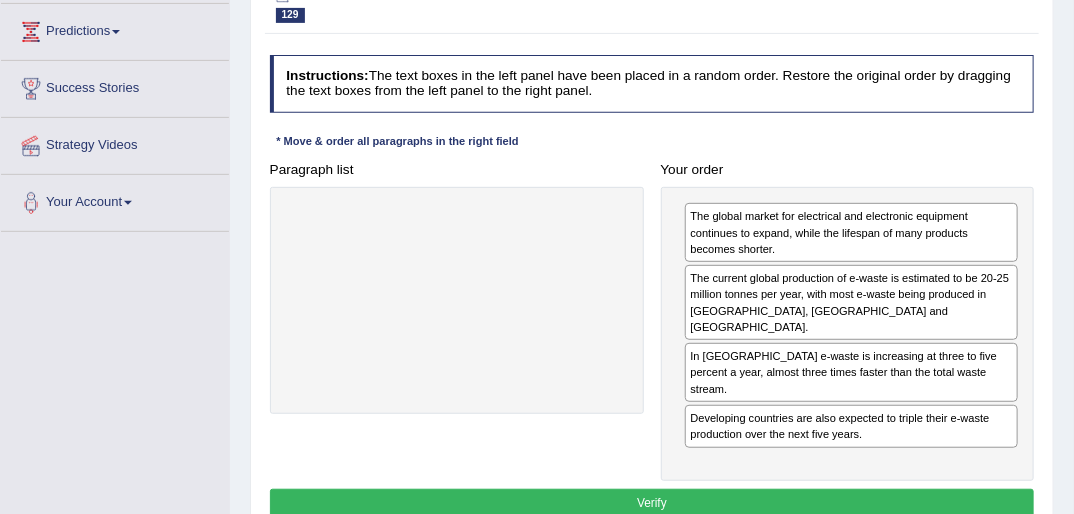 click on "Verify" at bounding box center (652, 503) 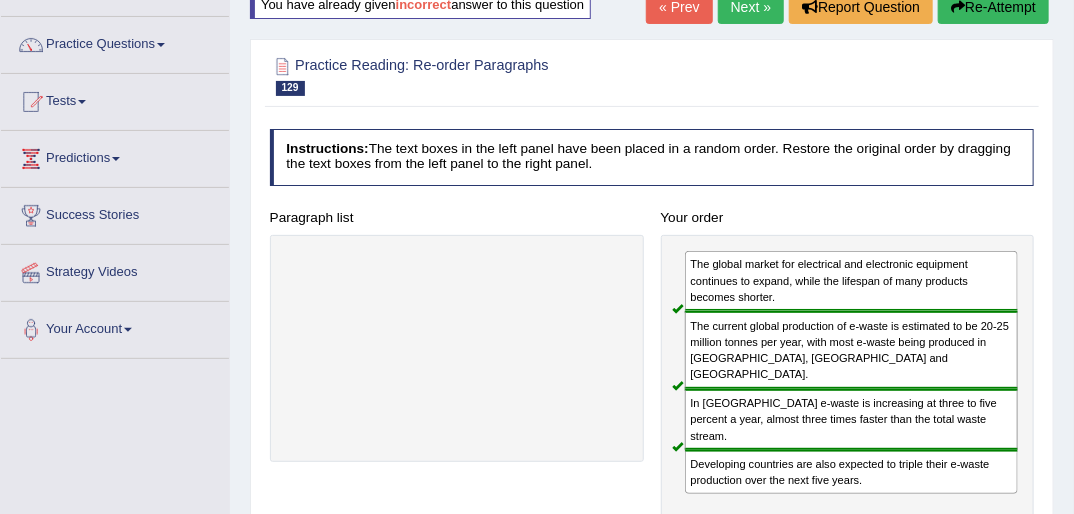 scroll, scrollTop: 138, scrollLeft: 0, axis: vertical 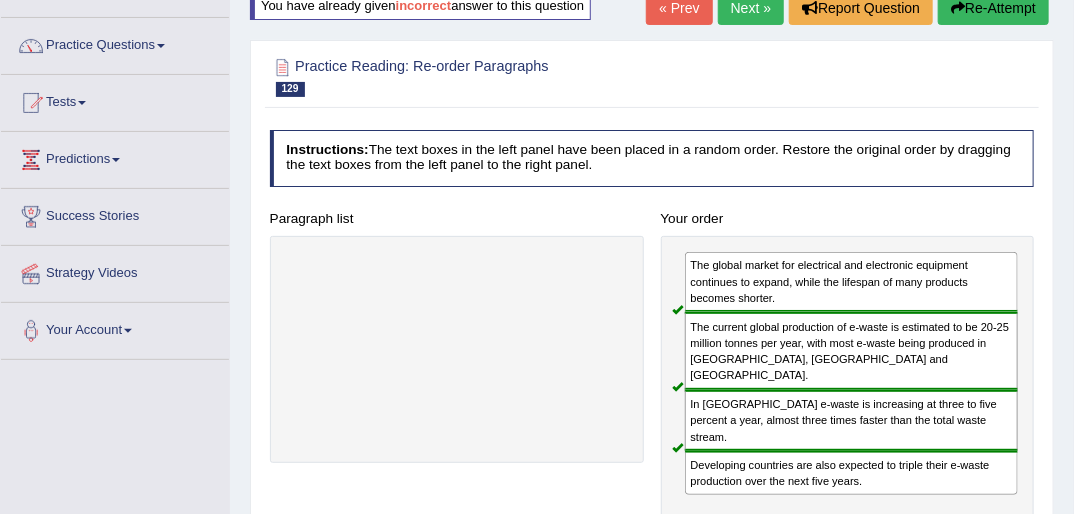 click on "Next »" at bounding box center [751, 8] 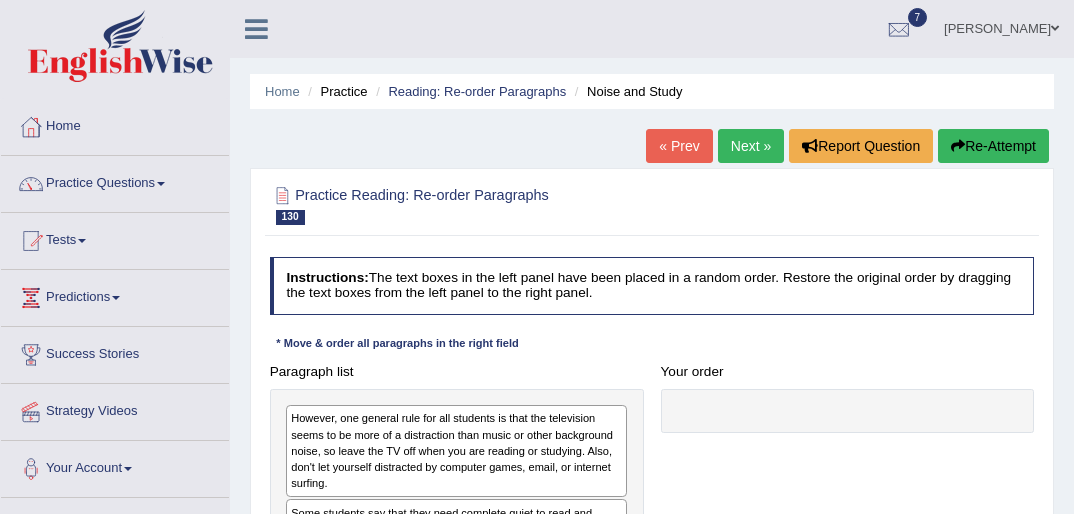 scroll, scrollTop: 0, scrollLeft: 0, axis: both 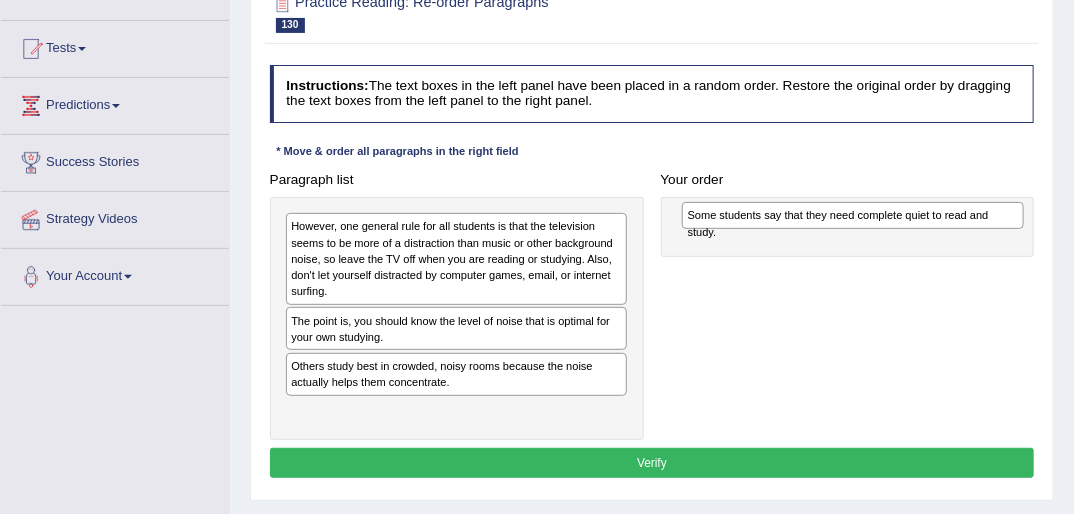 drag, startPoint x: 516, startPoint y: 317, endPoint x: 987, endPoint y: 219, distance: 481.0873 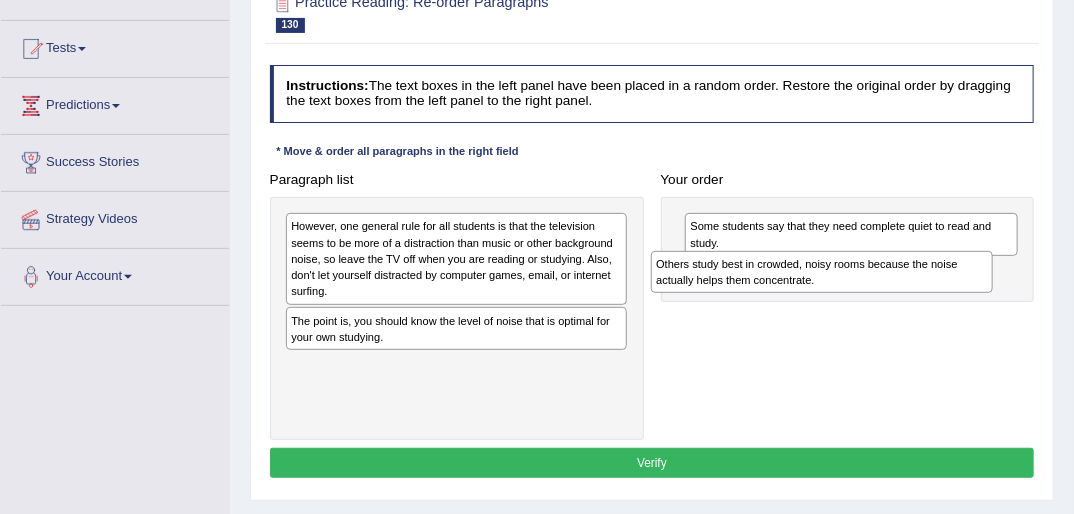 drag, startPoint x: 546, startPoint y: 375, endPoint x: 986, endPoint y: 288, distance: 448.51868 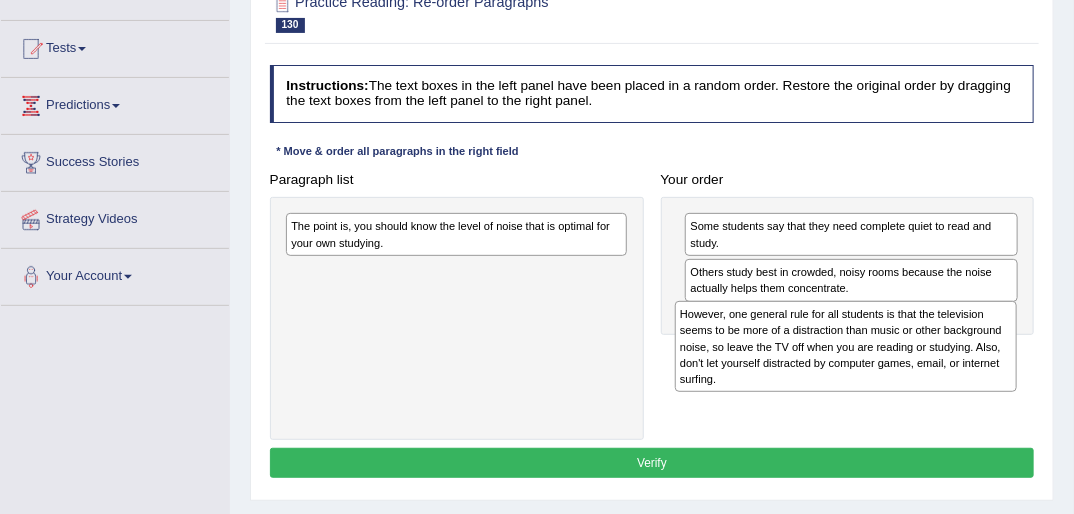 drag, startPoint x: 422, startPoint y: 247, endPoint x: 889, endPoint y: 356, distance: 479.55188 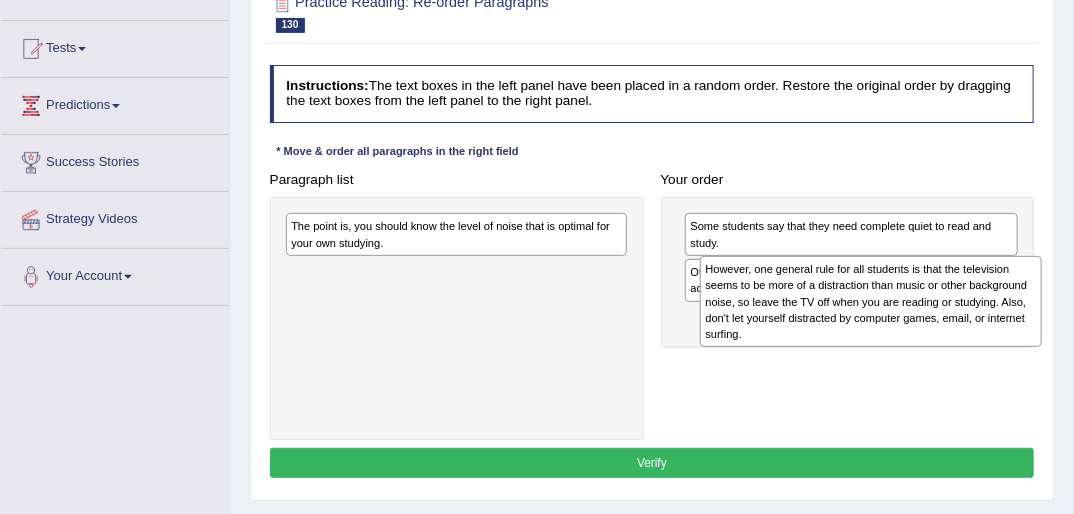 drag, startPoint x: 523, startPoint y: 290, endPoint x: 1015, endPoint y: 304, distance: 492.19916 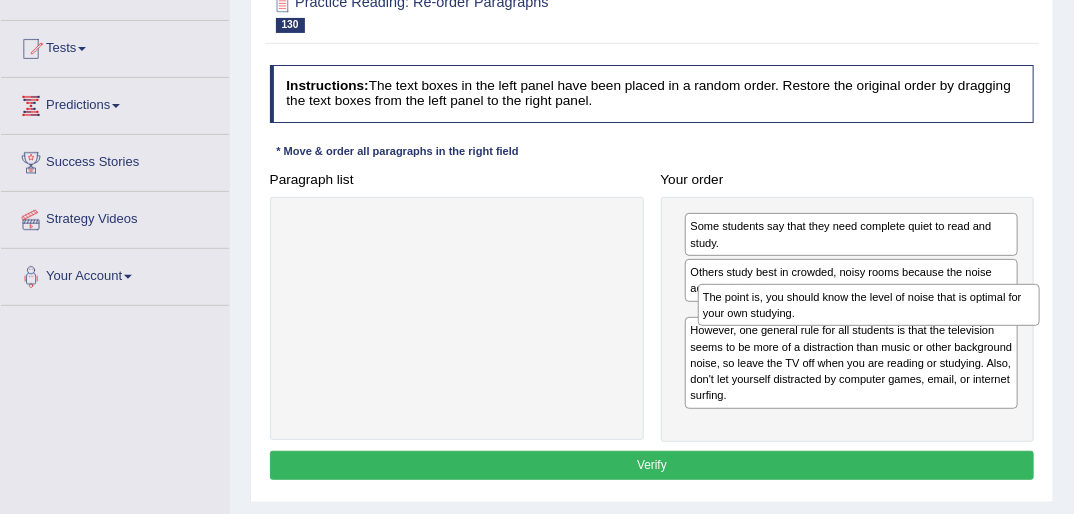 drag, startPoint x: 582, startPoint y: 240, endPoint x: 1073, endPoint y: 332, distance: 499.5448 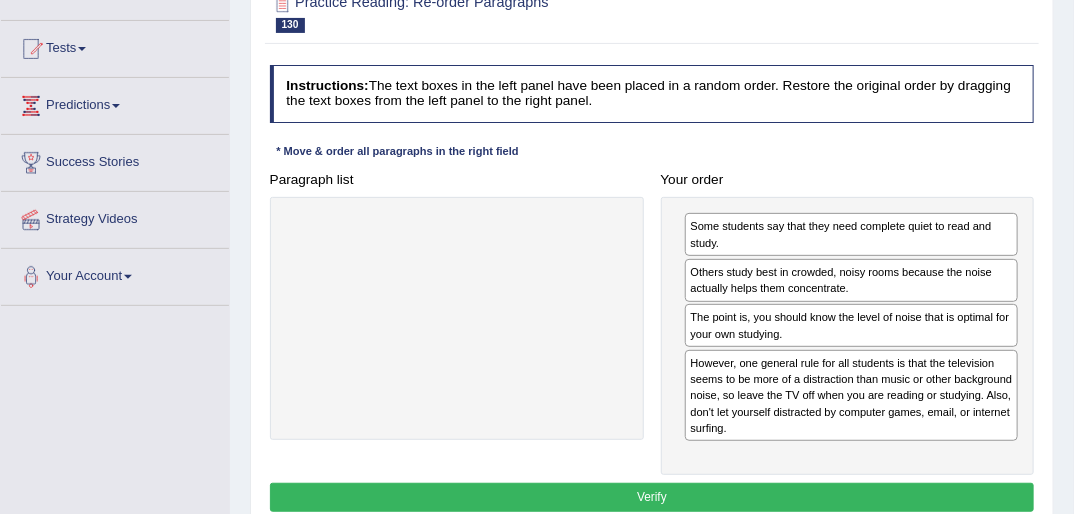 click on "Verify" at bounding box center [652, 497] 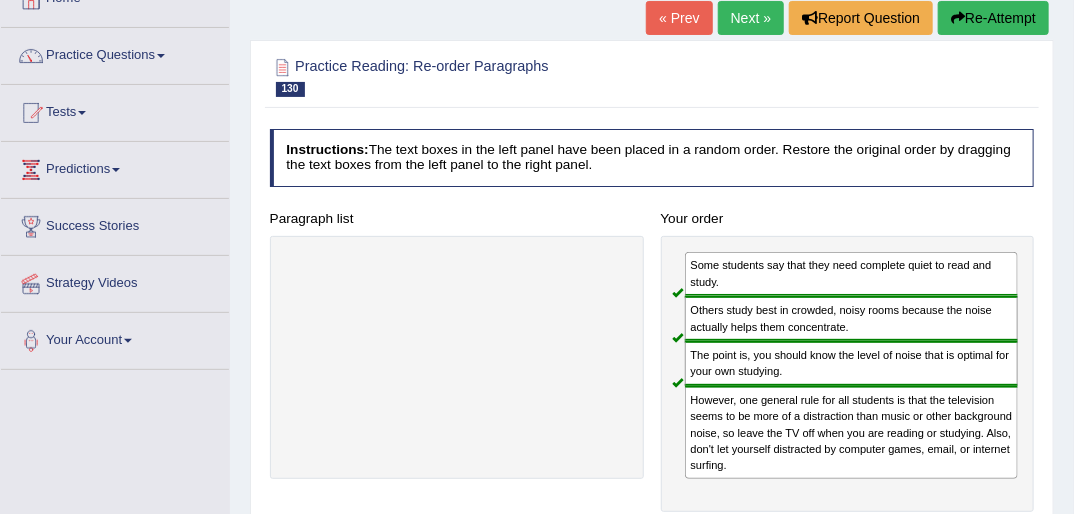 scroll, scrollTop: 96, scrollLeft: 0, axis: vertical 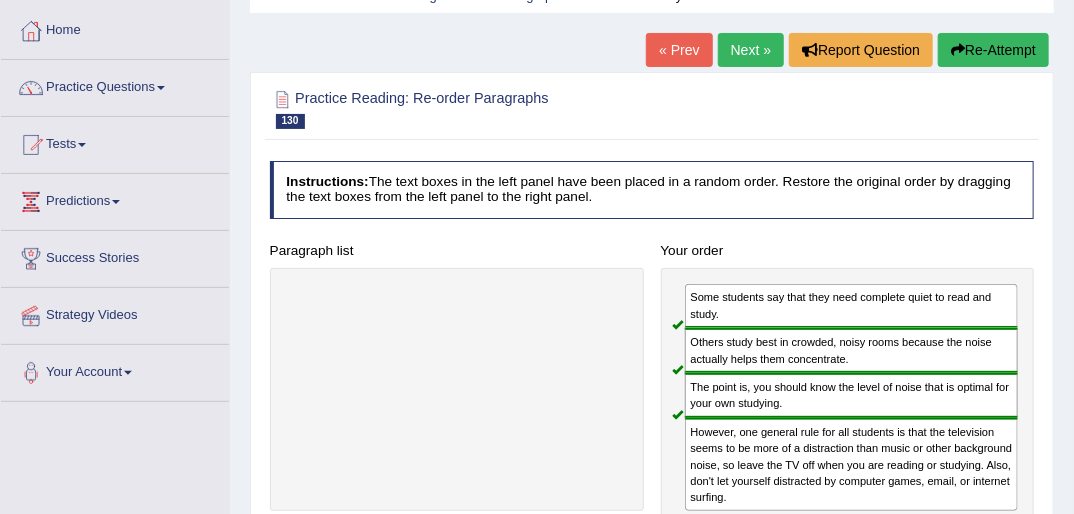 click on "Next »" at bounding box center (751, 50) 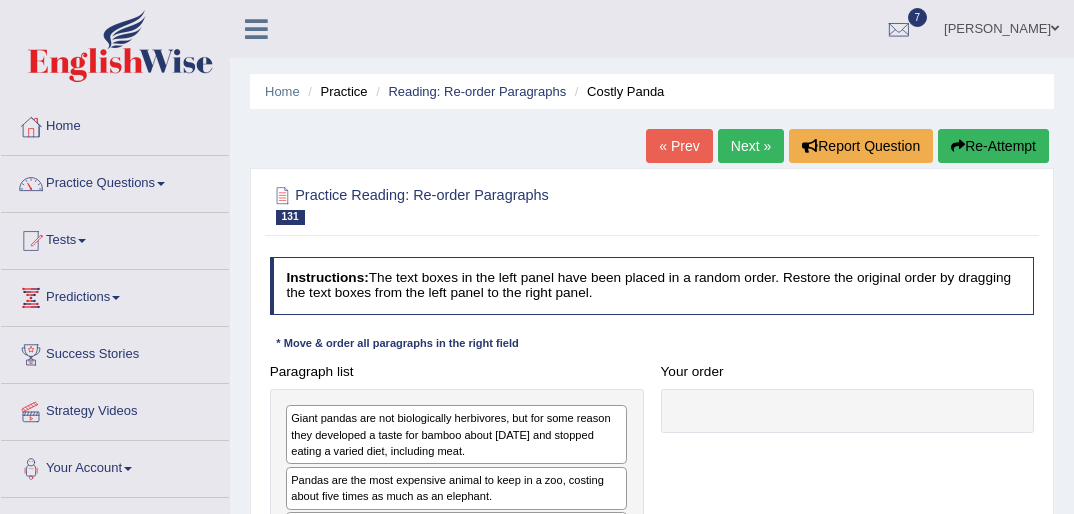 scroll, scrollTop: 0, scrollLeft: 0, axis: both 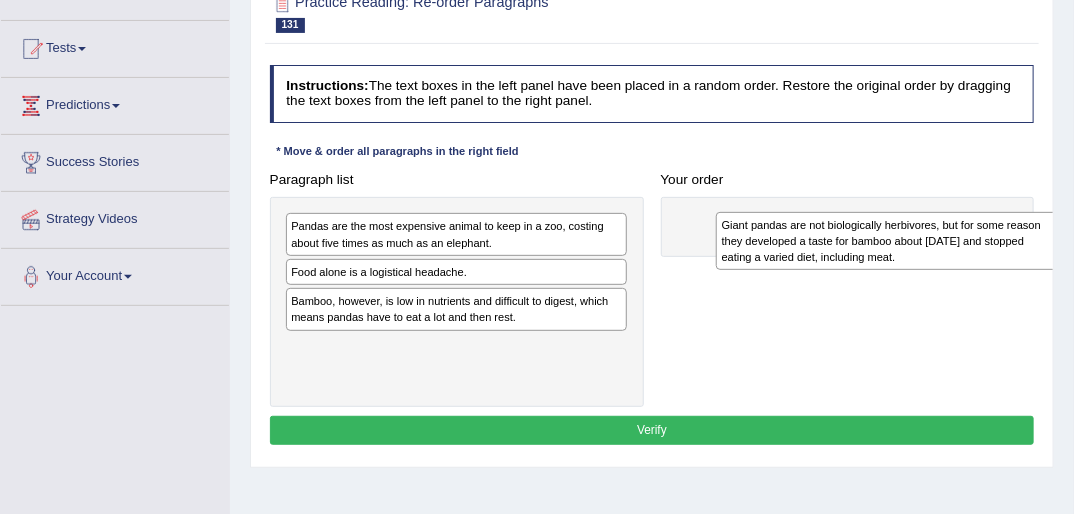 drag, startPoint x: 425, startPoint y: 244, endPoint x: 941, endPoint y: 251, distance: 516.0475 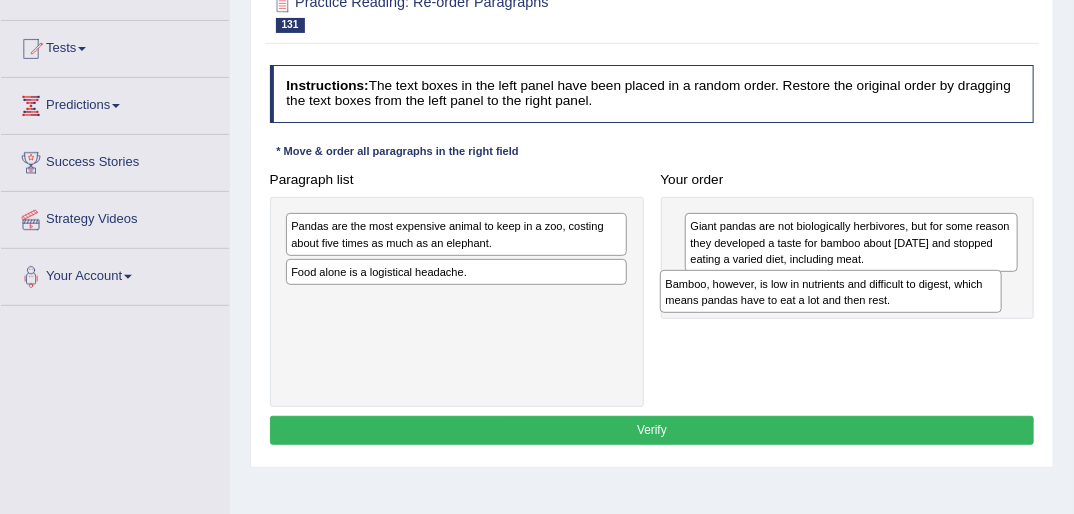 drag, startPoint x: 502, startPoint y: 309, endPoint x: 948, endPoint y: 311, distance: 446.0045 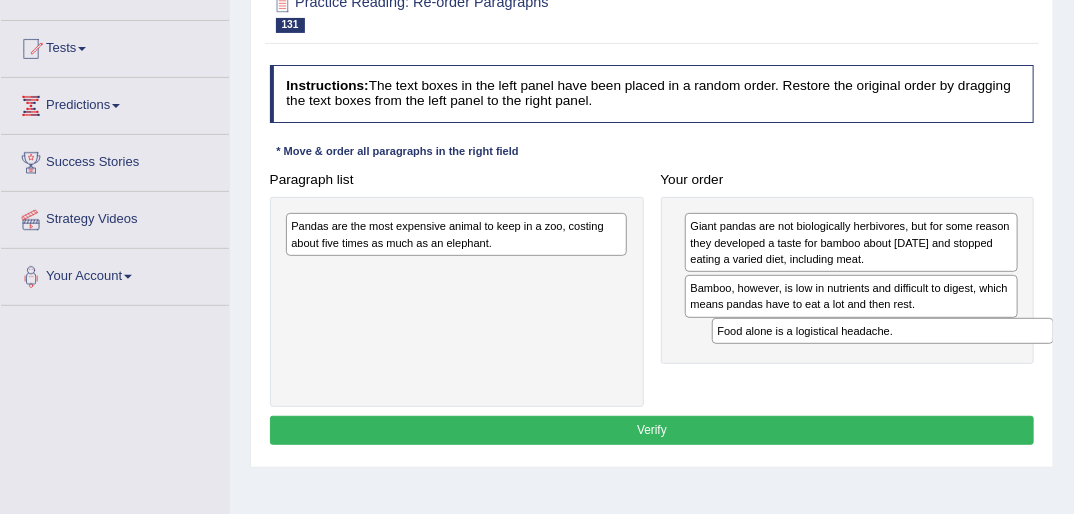 drag, startPoint x: 429, startPoint y: 279, endPoint x: 936, endPoint y: 366, distance: 514.41034 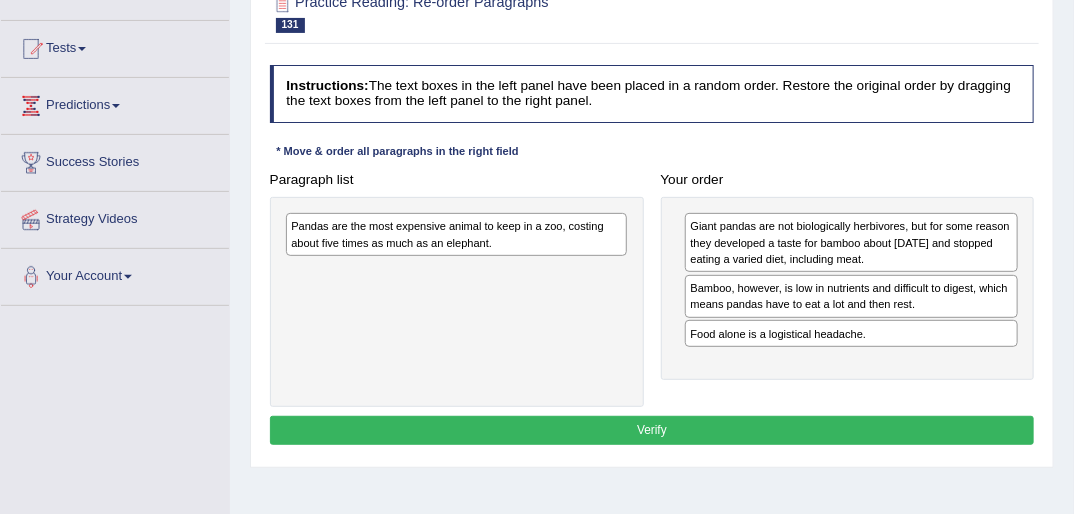 click on "Giant pandas are not biologically herbivores, but for some reason they developed a taste for
bamboo about [DATE] and stopped eating a varied diet, including meat. Bamboo, however, is low in nutrients and difficult to digest, which means pandas have to eat a lot
and then rest. Food alone is a logistical headache." at bounding box center (848, 289) 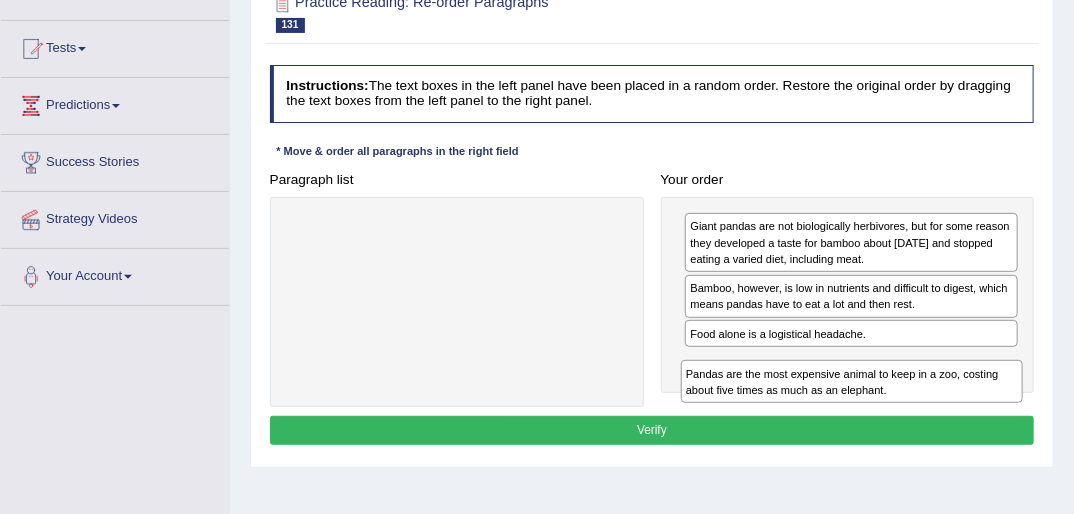 drag, startPoint x: 427, startPoint y: 246, endPoint x: 892, endPoint y: 423, distance: 497.54797 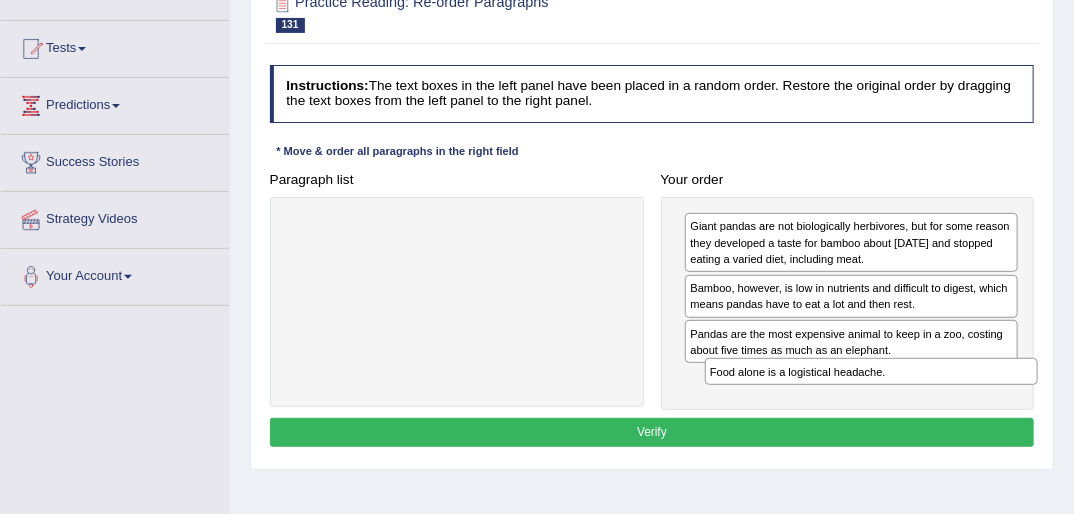 drag, startPoint x: 790, startPoint y: 331, endPoint x: 819, endPoint y: 404, distance: 78.54935 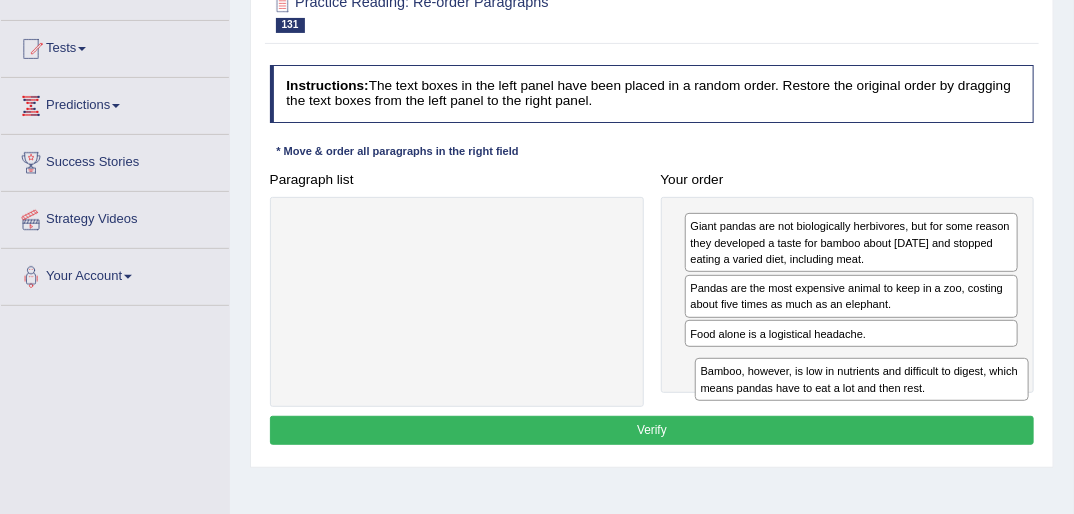 drag, startPoint x: 780, startPoint y: 290, endPoint x: 789, endPoint y: 404, distance: 114.35471 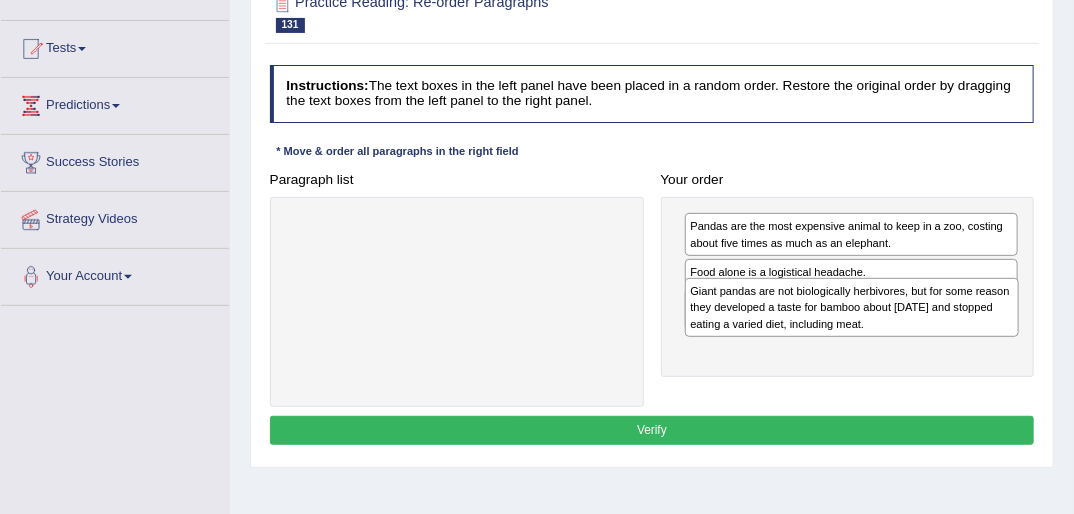 drag, startPoint x: 778, startPoint y: 227, endPoint x: 784, endPoint y: 312, distance: 85.2115 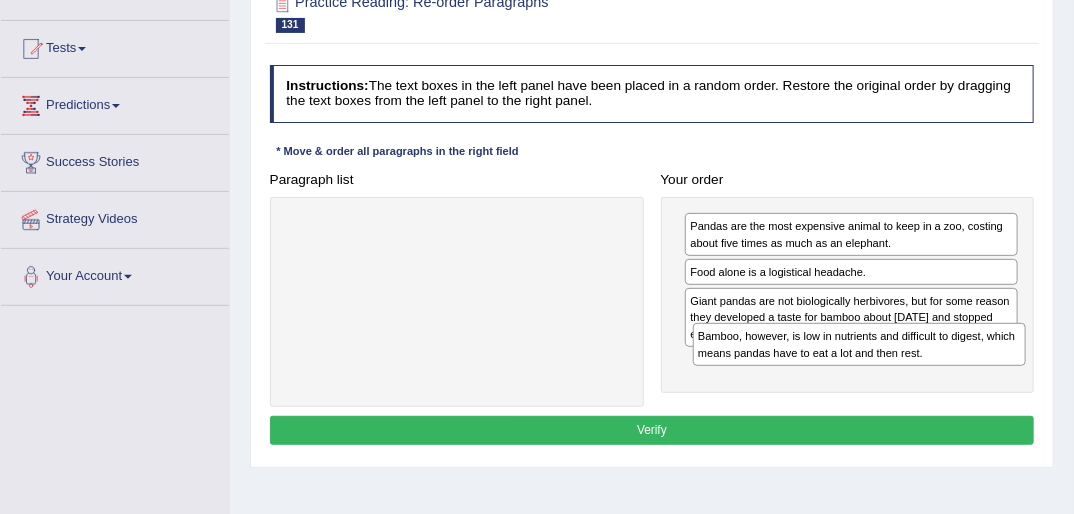 drag, startPoint x: 785, startPoint y: 312, endPoint x: 810, endPoint y: 389, distance: 80.95678 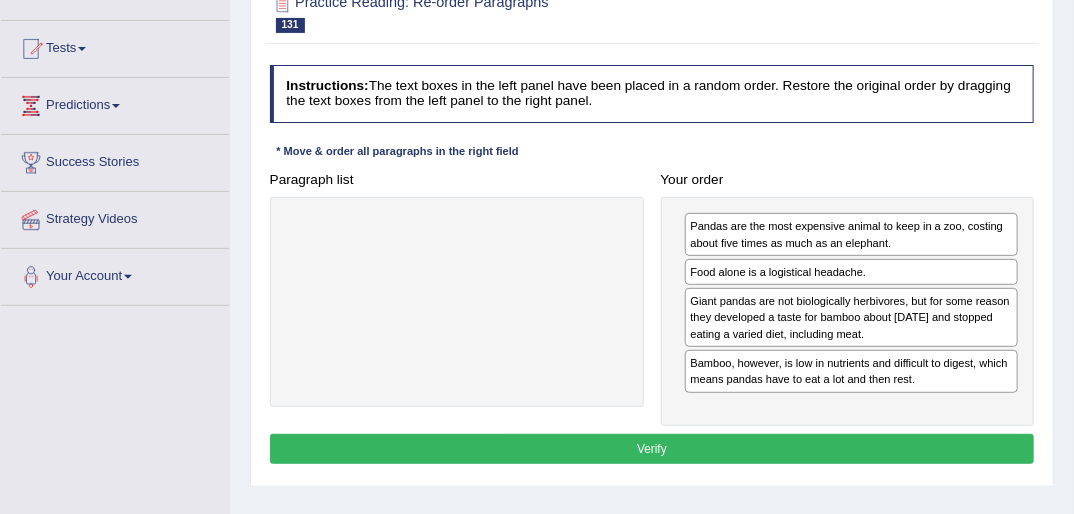 click on "Verify" at bounding box center [652, 448] 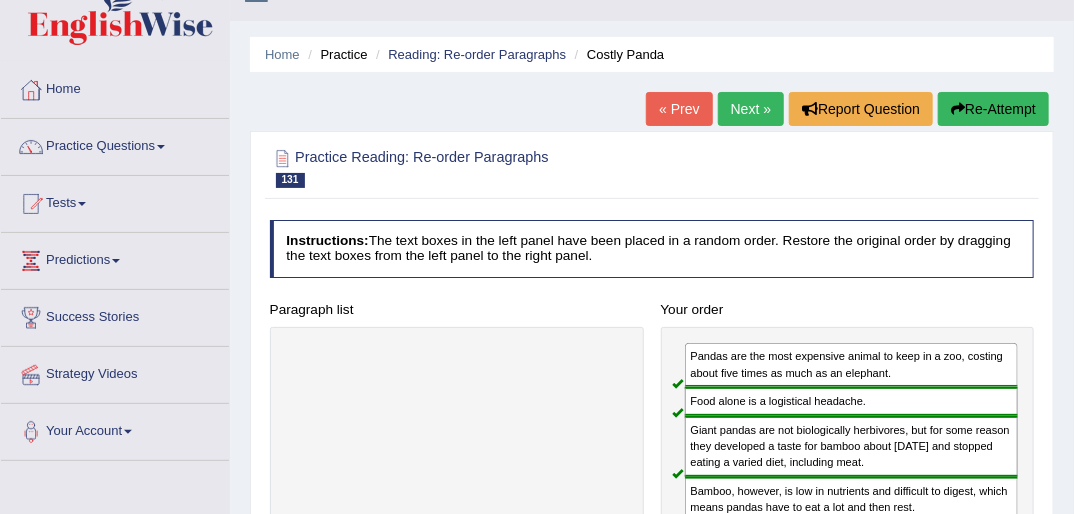 scroll, scrollTop: 32, scrollLeft: 0, axis: vertical 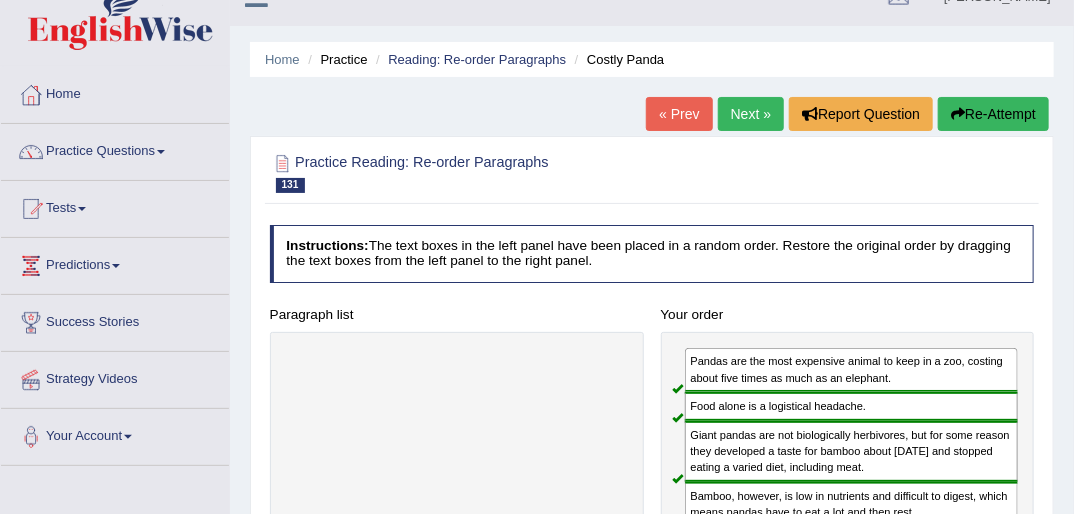 click on "Next »" at bounding box center (751, 114) 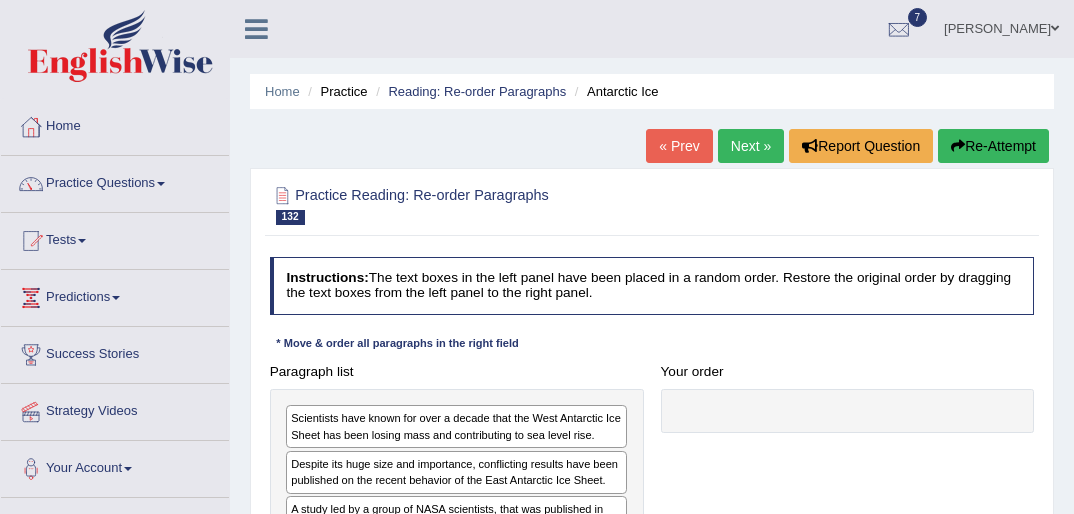 scroll, scrollTop: 0, scrollLeft: 0, axis: both 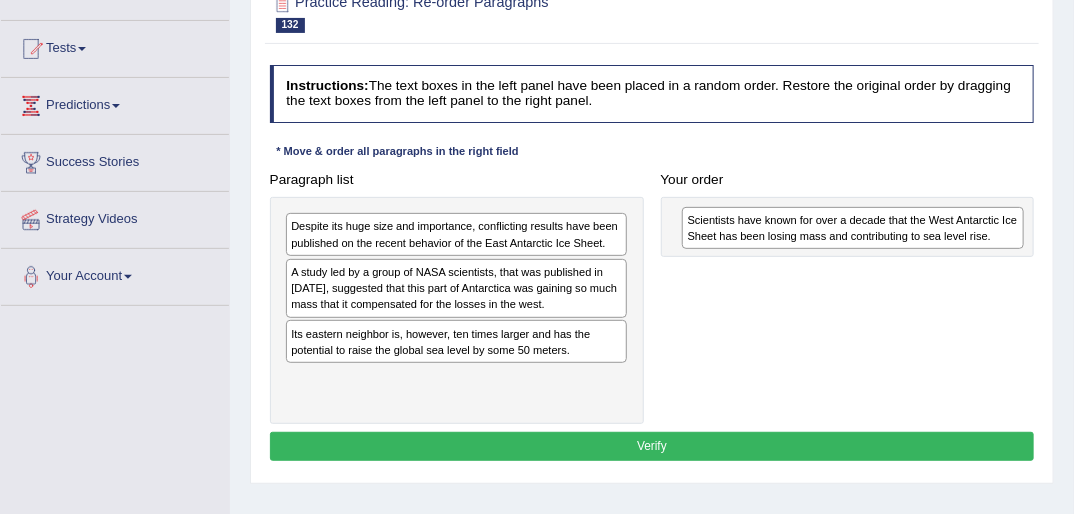 drag, startPoint x: 468, startPoint y: 236, endPoint x: 950, endPoint y: 237, distance: 482.00104 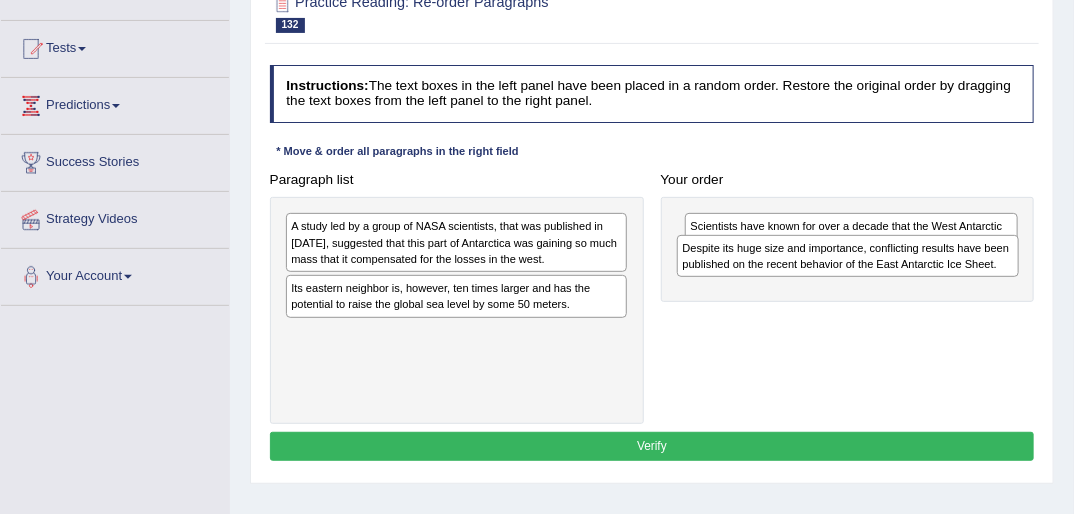 drag, startPoint x: 408, startPoint y: 239, endPoint x: 874, endPoint y: 277, distance: 467.54678 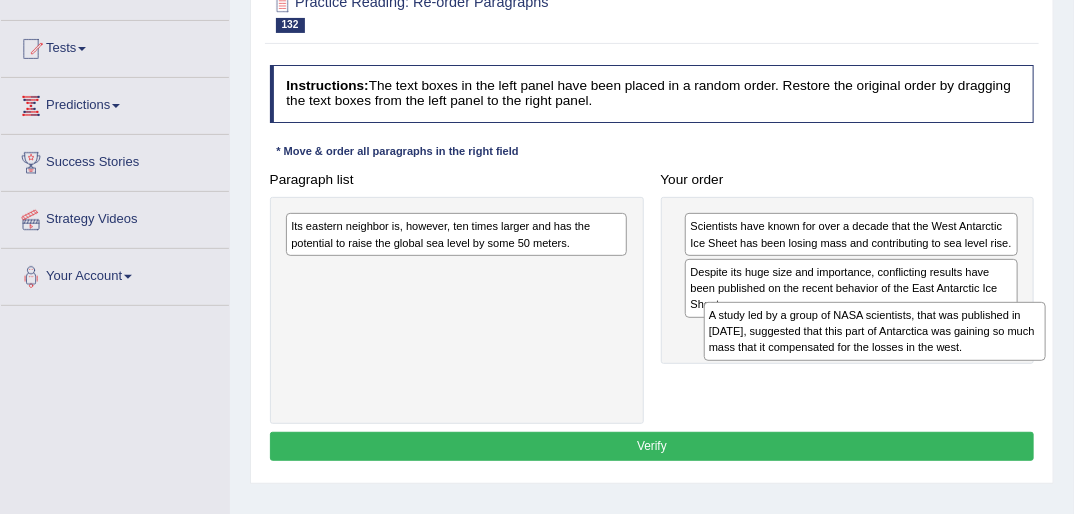 drag, startPoint x: 523, startPoint y: 229, endPoint x: 1020, endPoint y: 343, distance: 509.90686 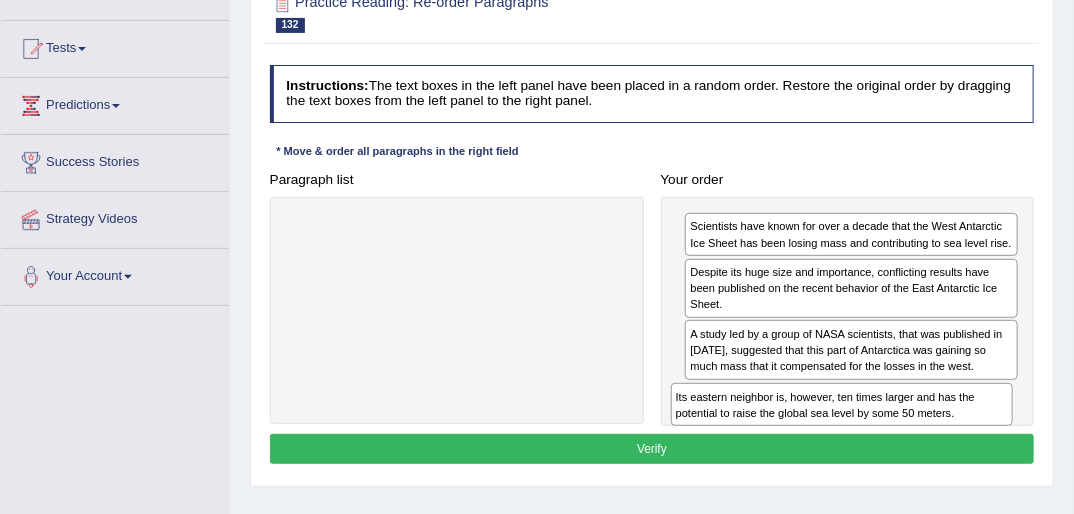 drag, startPoint x: 576, startPoint y: 227, endPoint x: 1033, endPoint y: 436, distance: 502.52362 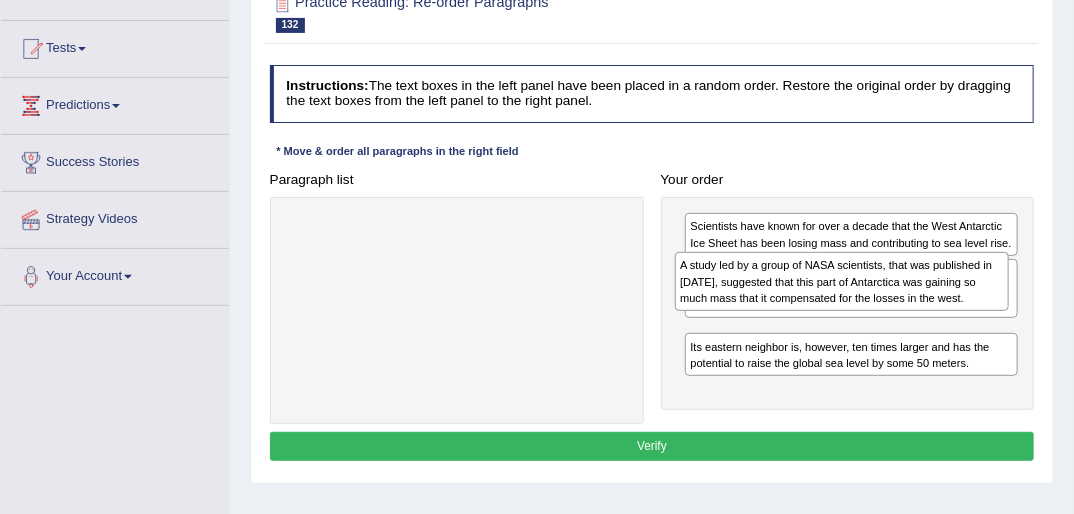 drag, startPoint x: 900, startPoint y: 360, endPoint x: 894, endPoint y: 305, distance: 55.326305 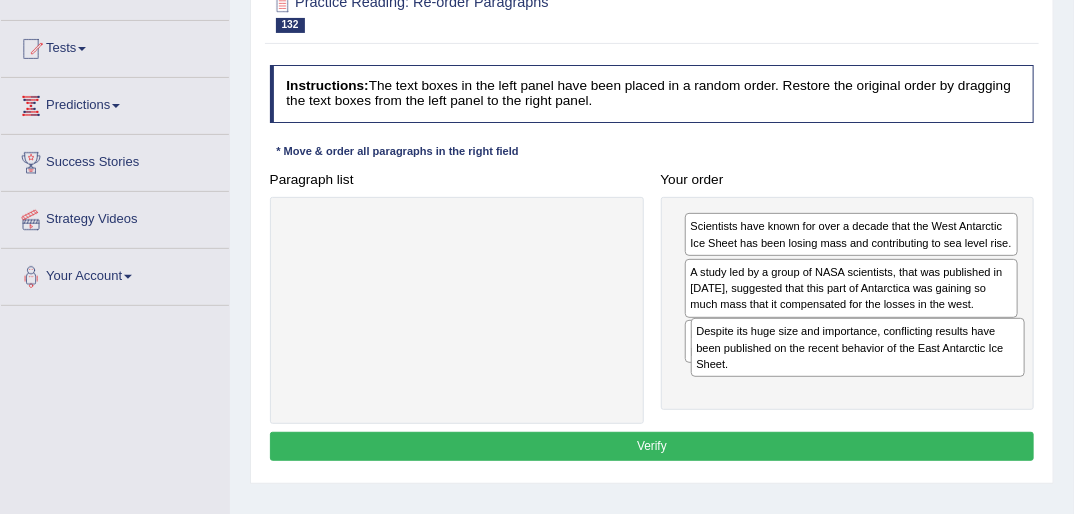 drag, startPoint x: 855, startPoint y: 280, endPoint x: 868, endPoint y: 367, distance: 87.965904 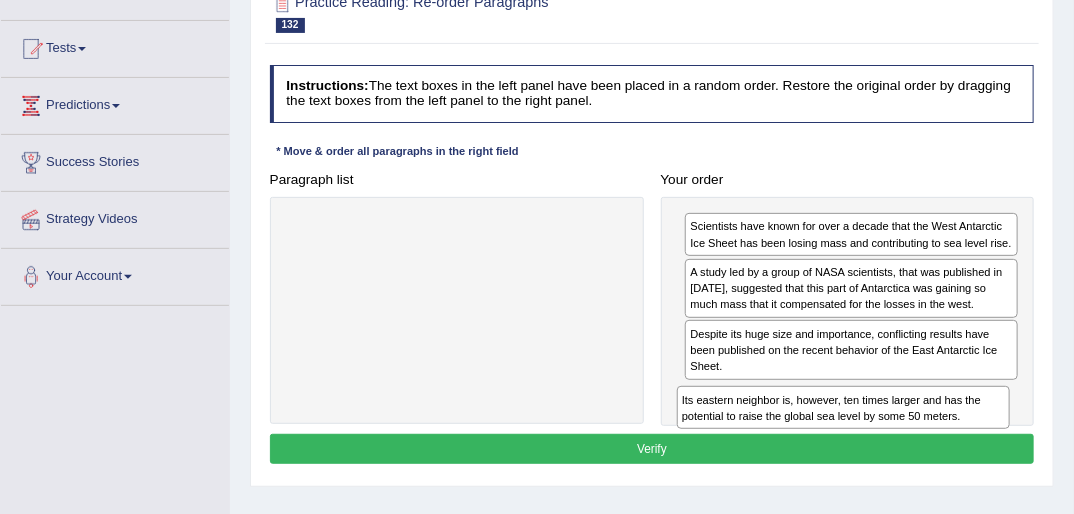 drag, startPoint x: 860, startPoint y: 330, endPoint x: 854, endPoint y: 436, distance: 106.16968 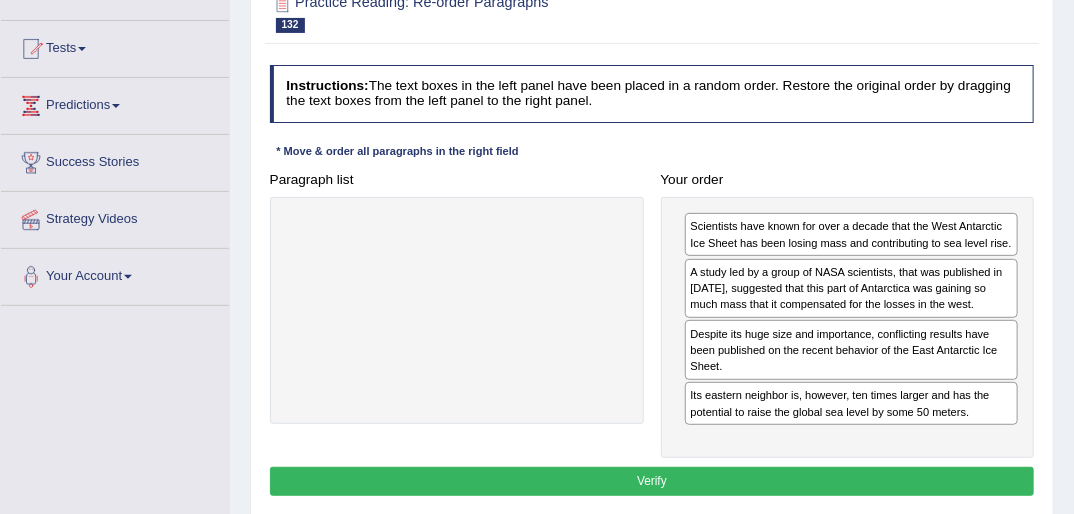 click on "Verify" at bounding box center [652, 481] 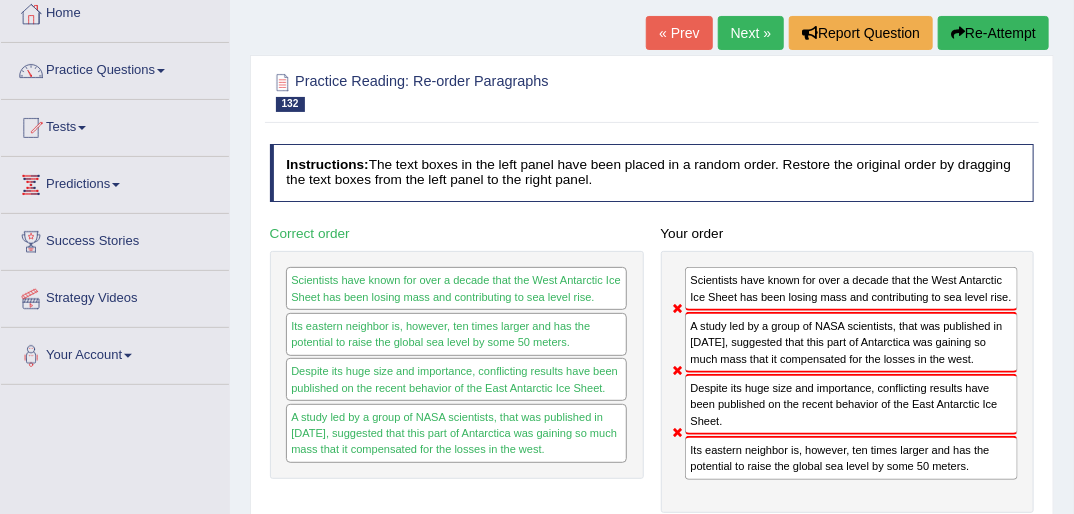 scroll, scrollTop: 96, scrollLeft: 0, axis: vertical 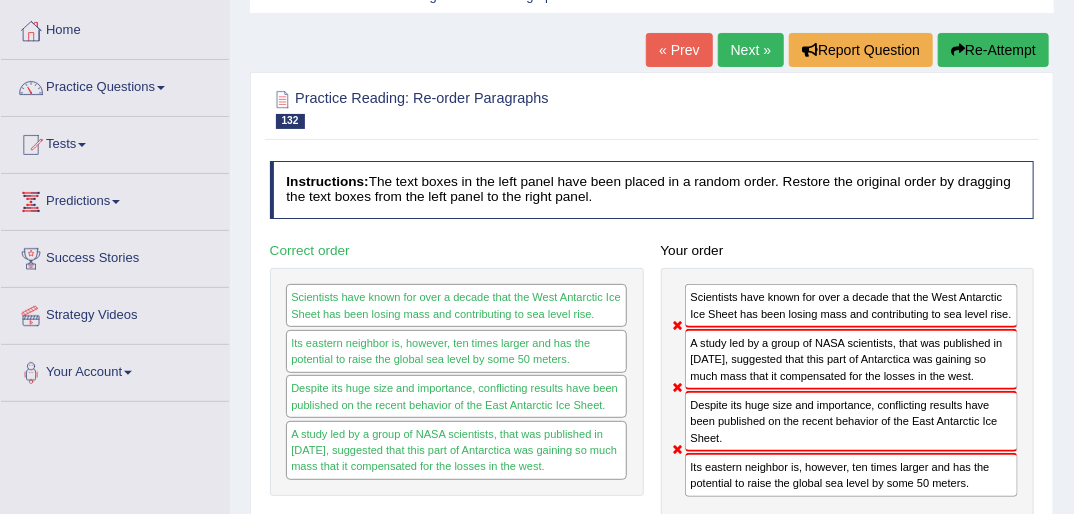 click on "Re-Attempt" at bounding box center [993, 50] 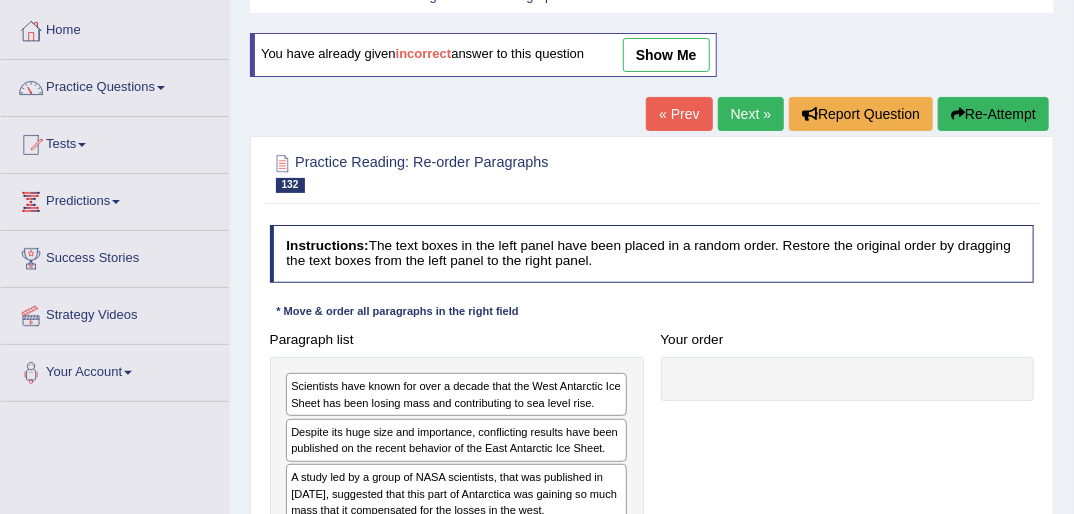 scroll, scrollTop: 96, scrollLeft: 0, axis: vertical 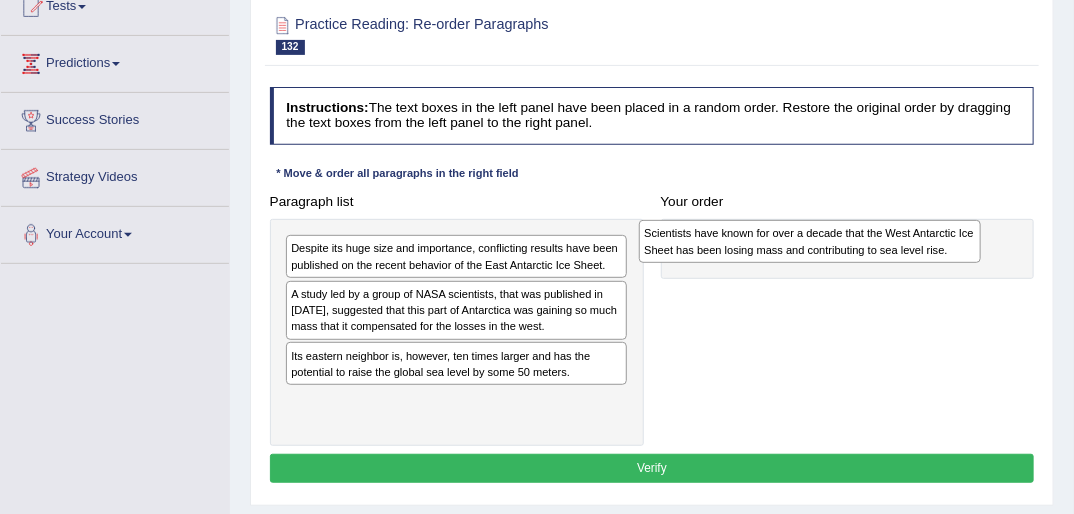 drag, startPoint x: 516, startPoint y: 253, endPoint x: 966, endPoint y: 245, distance: 450.0711 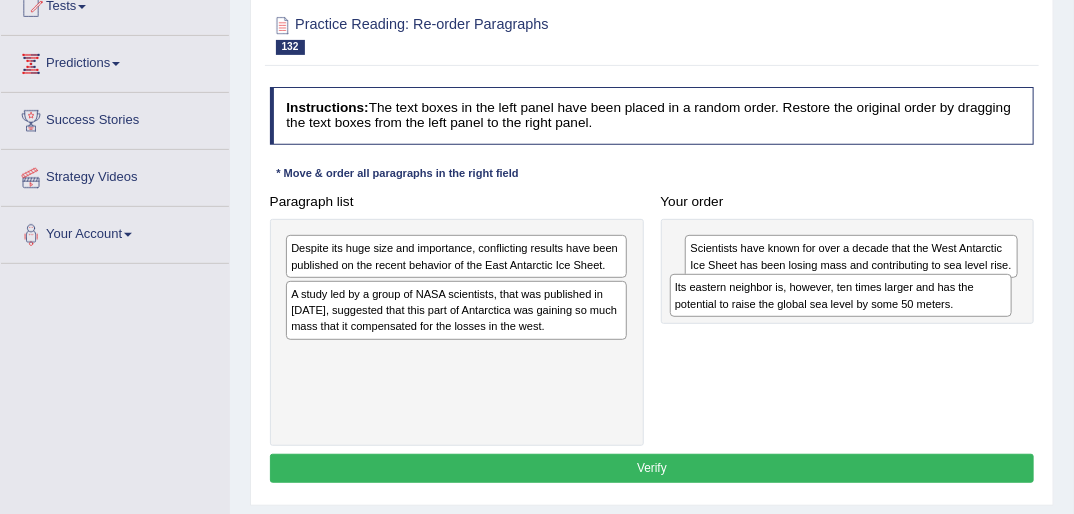 drag, startPoint x: 540, startPoint y: 360, endPoint x: 996, endPoint y: 308, distance: 458.95532 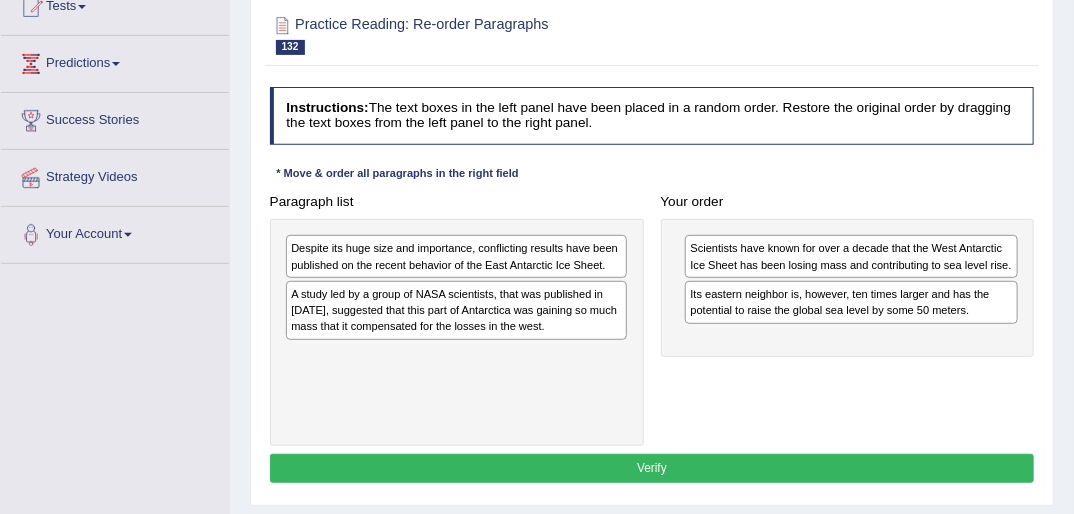 scroll, scrollTop: 233, scrollLeft: 0, axis: vertical 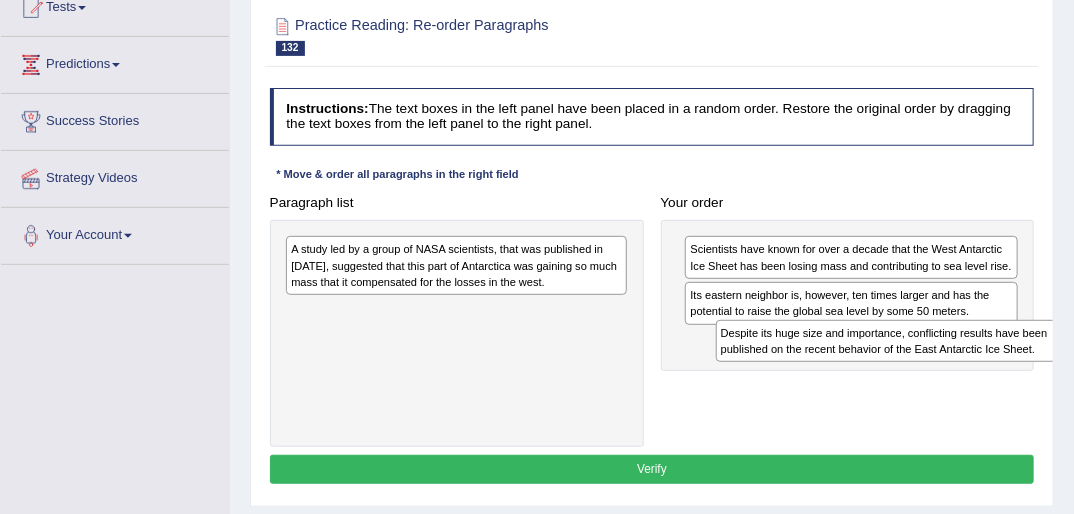 drag, startPoint x: 578, startPoint y: 240, endPoint x: 1085, endPoint y: 346, distance: 517.96234 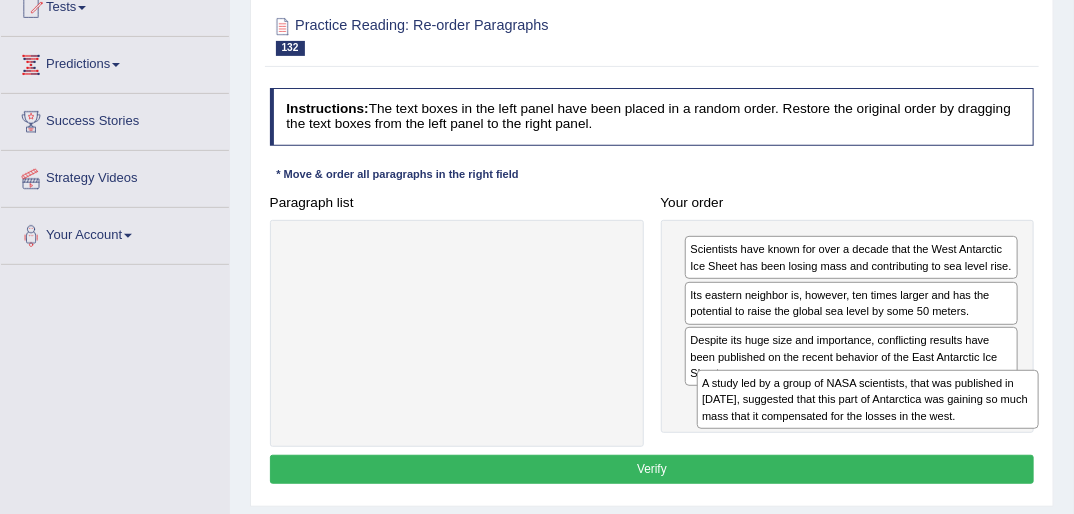 drag, startPoint x: 576, startPoint y: 263, endPoint x: 1070, endPoint y: 435, distance: 523.087 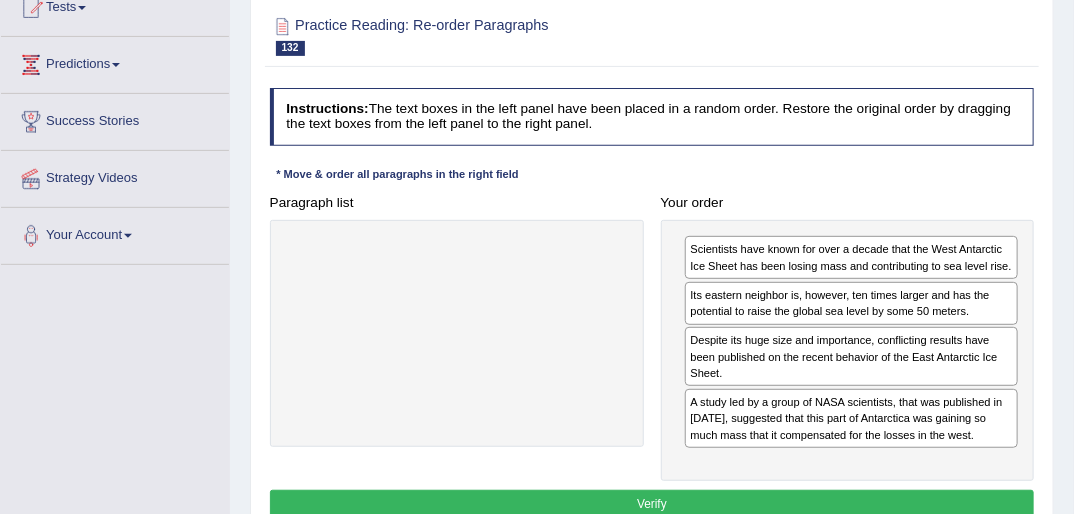click on "Verify" at bounding box center [652, 504] 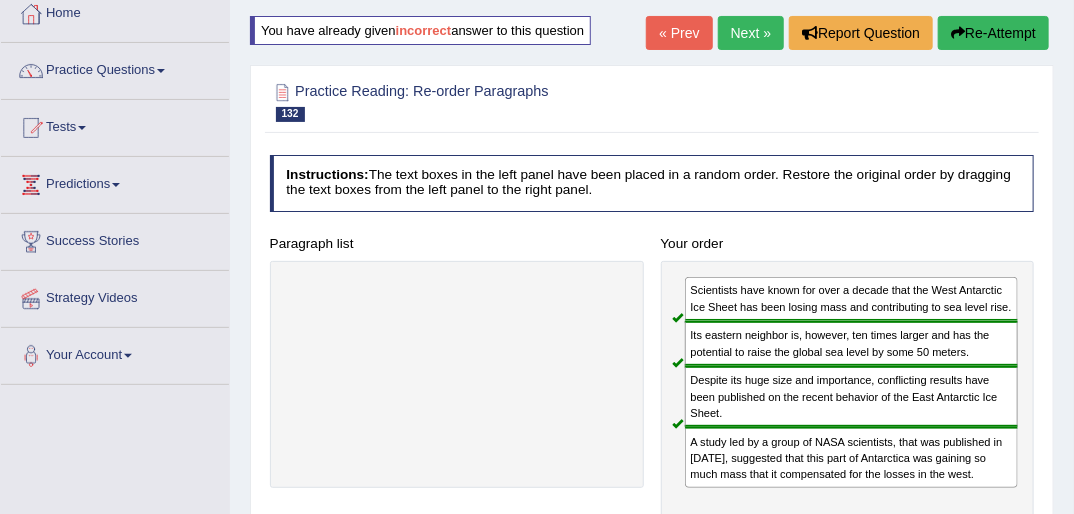 scroll, scrollTop: 84, scrollLeft: 0, axis: vertical 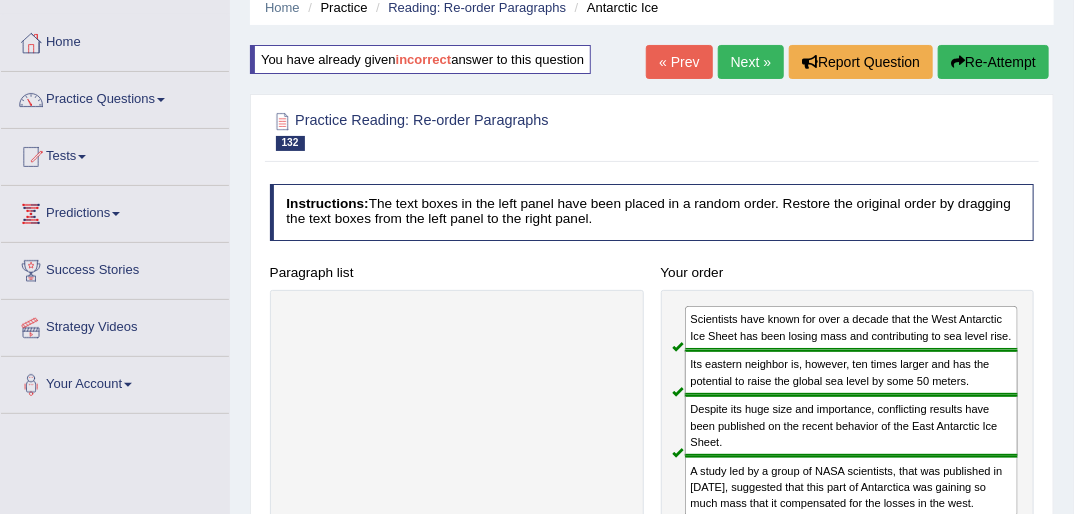 click on "incorrect" at bounding box center [424, 59] 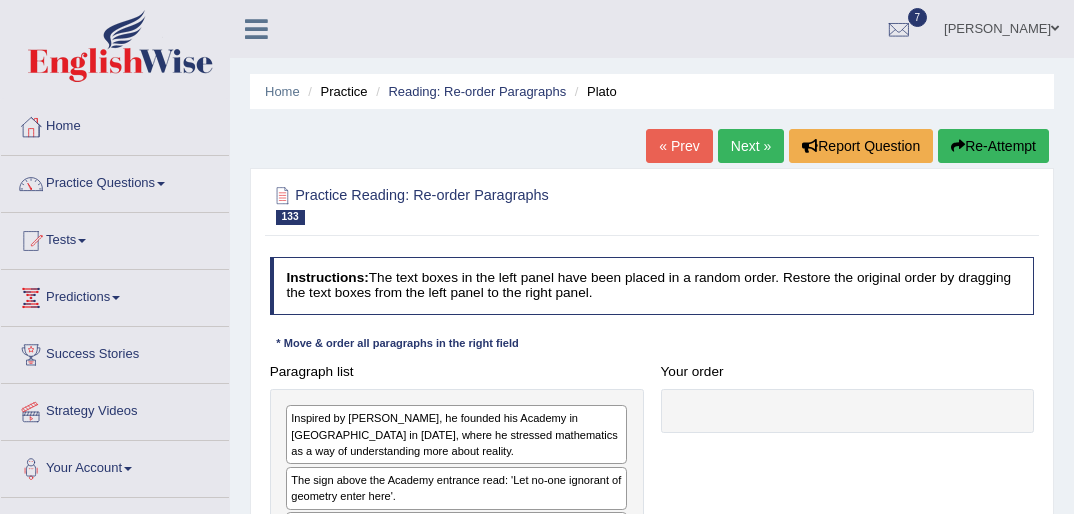 scroll, scrollTop: 0, scrollLeft: 0, axis: both 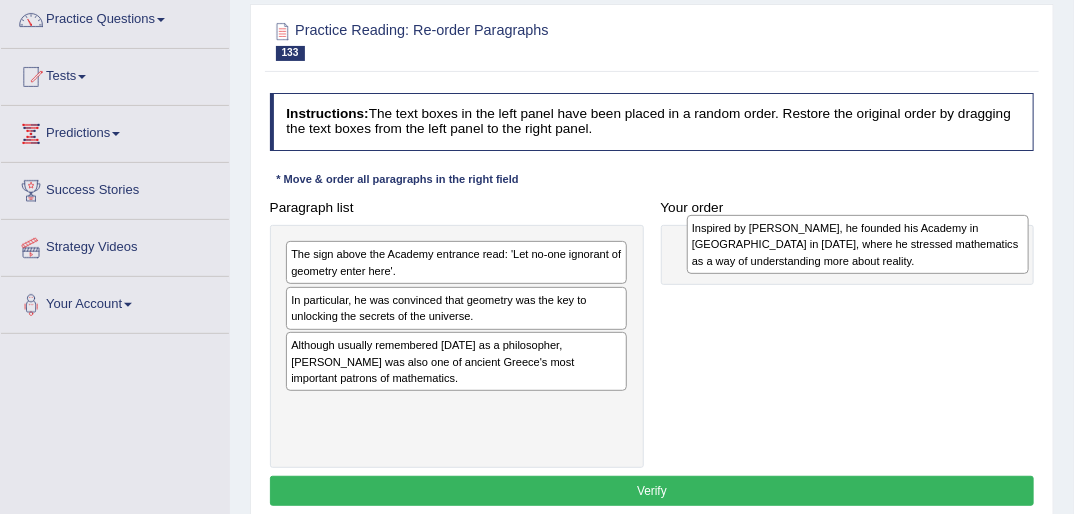 drag, startPoint x: 368, startPoint y: 264, endPoint x: 846, endPoint y: 242, distance: 478.506 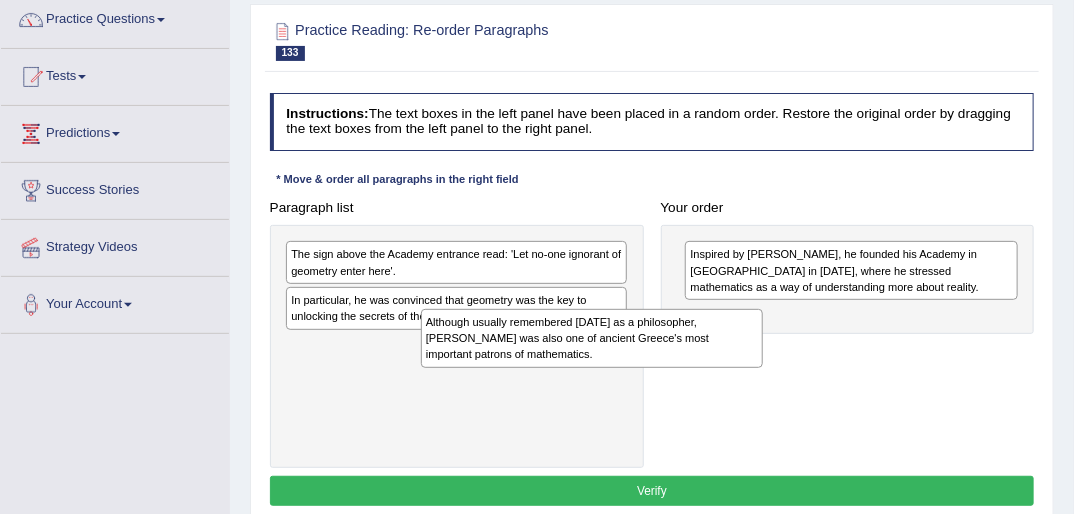 drag, startPoint x: 370, startPoint y: 370, endPoint x: 582, endPoint y: 376, distance: 212.08488 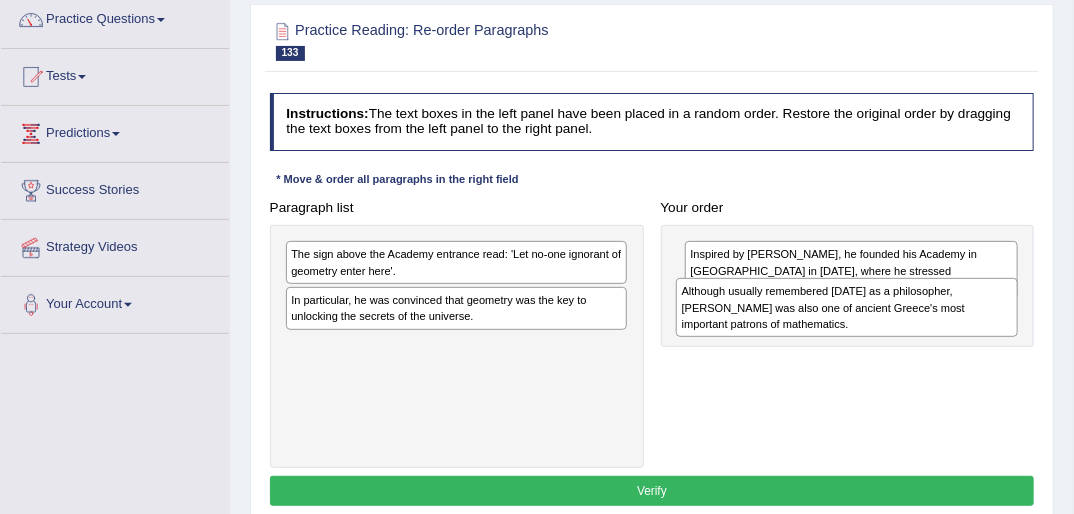 drag, startPoint x: 508, startPoint y: 362, endPoint x: 975, endPoint y: 324, distance: 468.5435 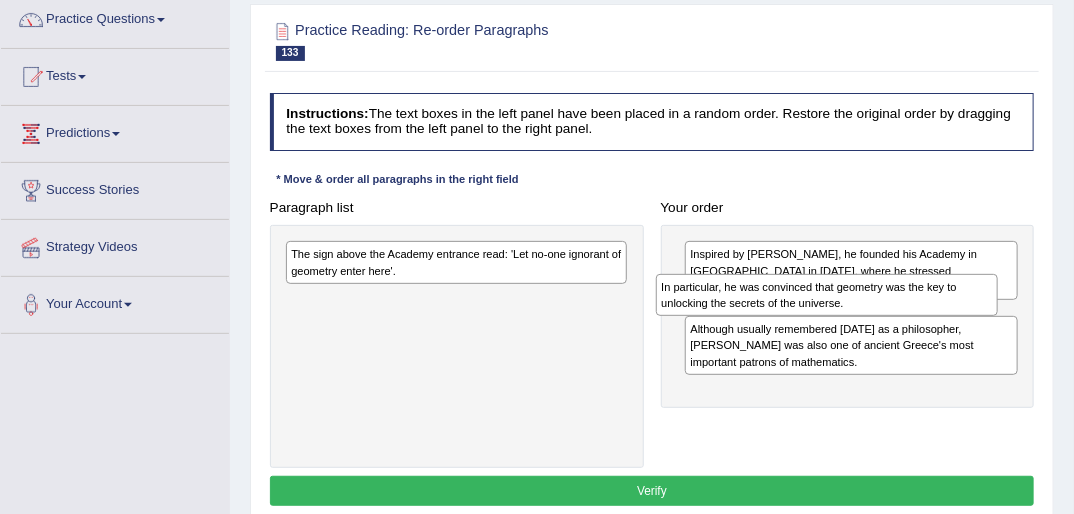 drag, startPoint x: 560, startPoint y: 303, endPoint x: 1011, endPoint y: 305, distance: 451.00443 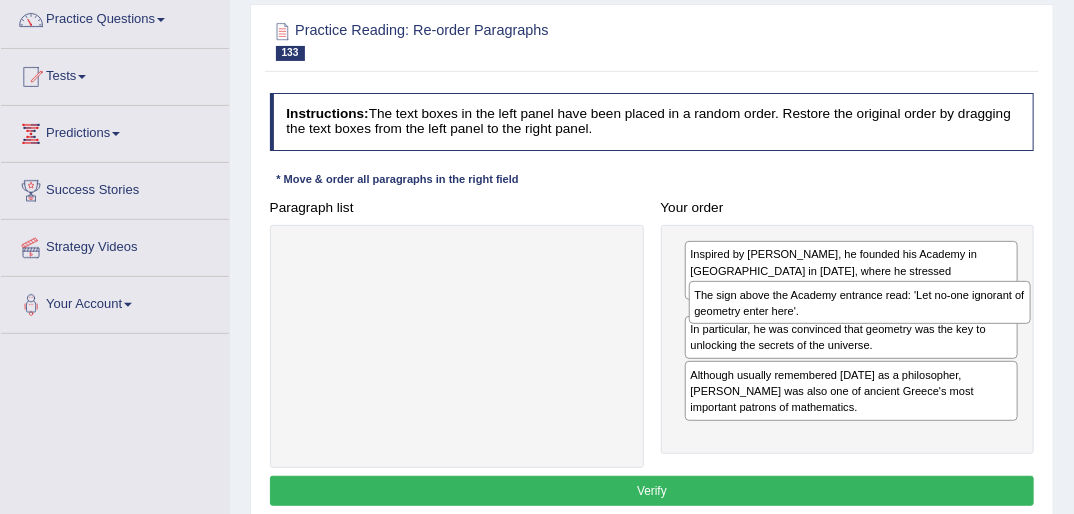 drag, startPoint x: 582, startPoint y: 252, endPoint x: 1061, endPoint y: 308, distance: 482.2624 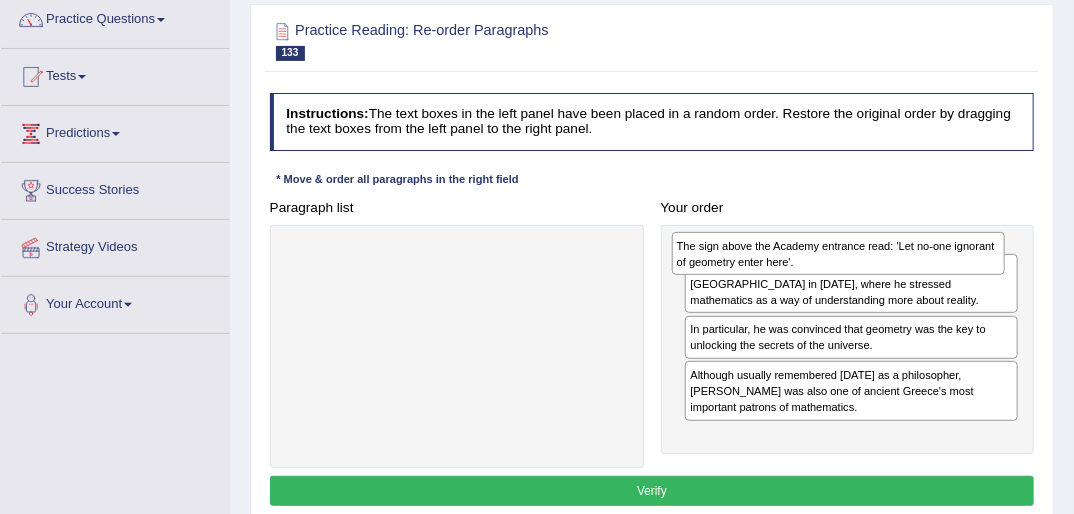 drag, startPoint x: 858, startPoint y: 323, endPoint x: 848, endPoint y: 258, distance: 65.76473 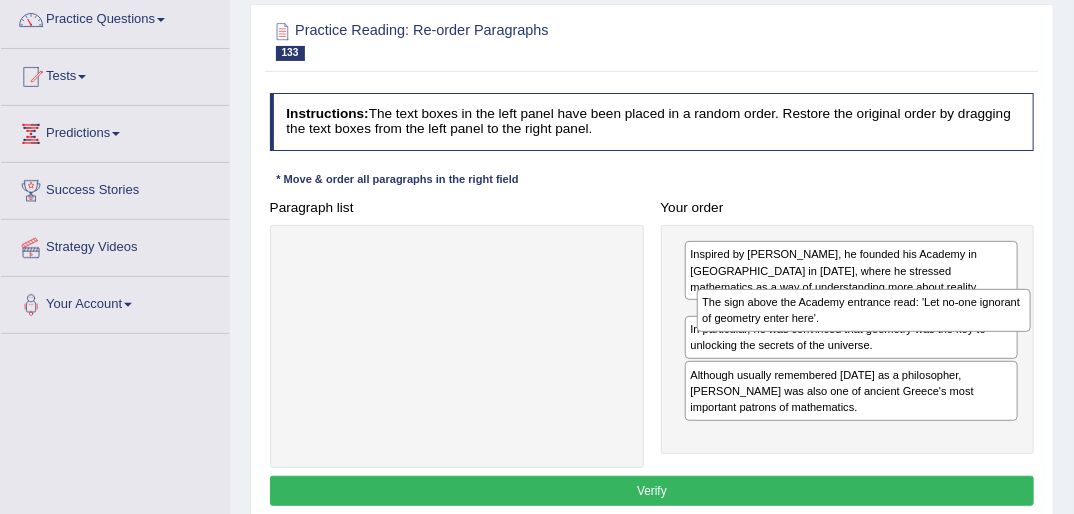 drag, startPoint x: 768, startPoint y: 260, endPoint x: 789, endPoint y: 327, distance: 70.21396 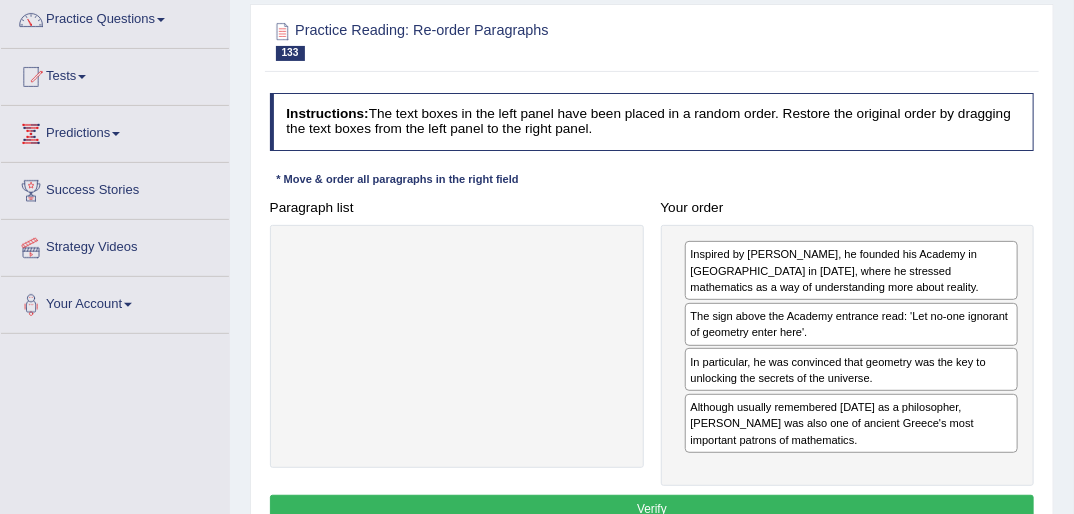 click on "Verify" at bounding box center [652, 509] 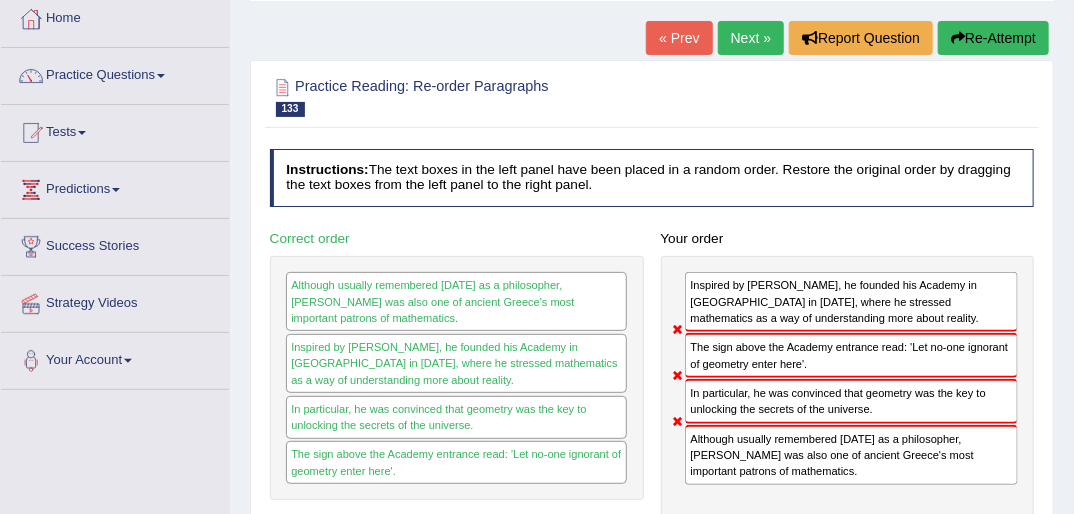 scroll, scrollTop: 100, scrollLeft: 0, axis: vertical 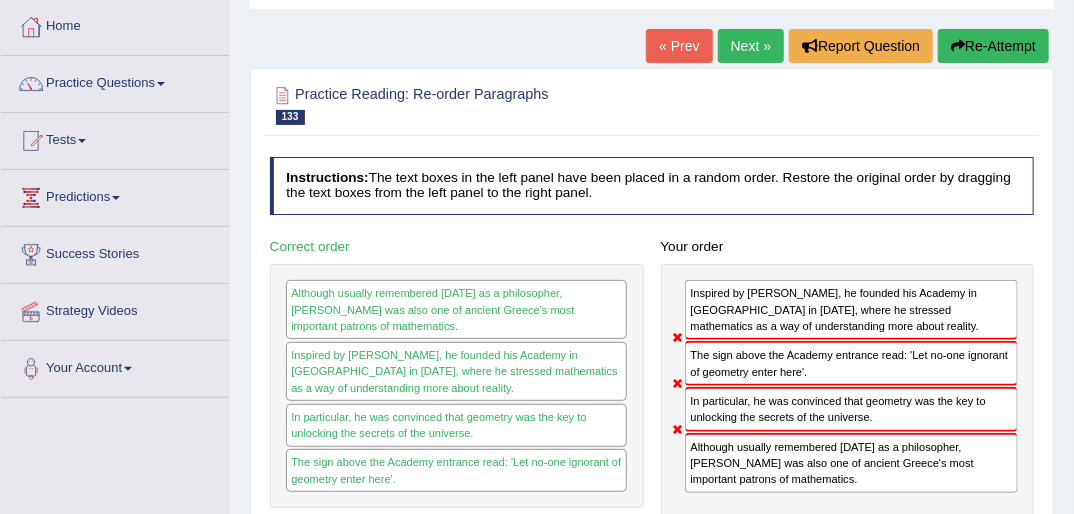 click at bounding box center (958, 46) 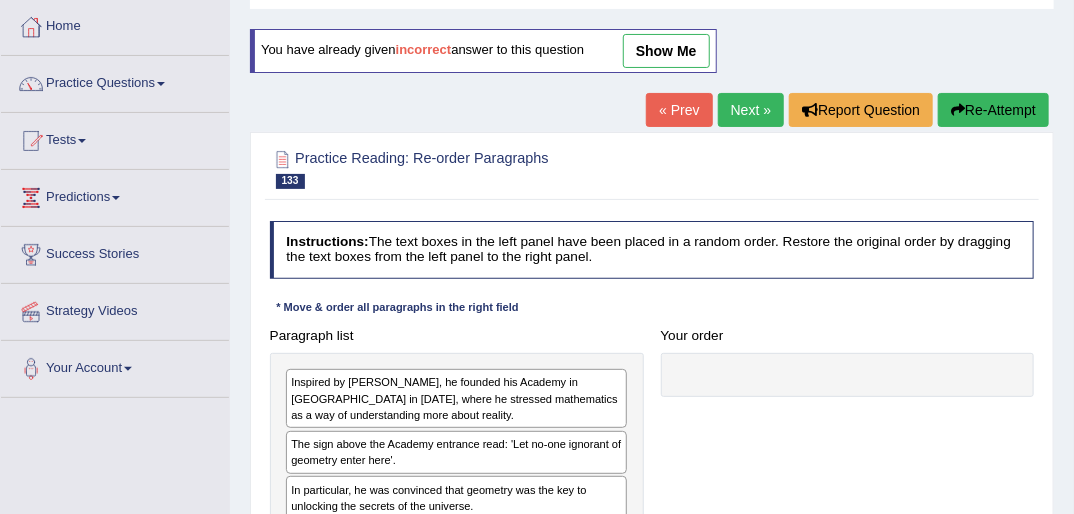 scroll, scrollTop: 100, scrollLeft: 0, axis: vertical 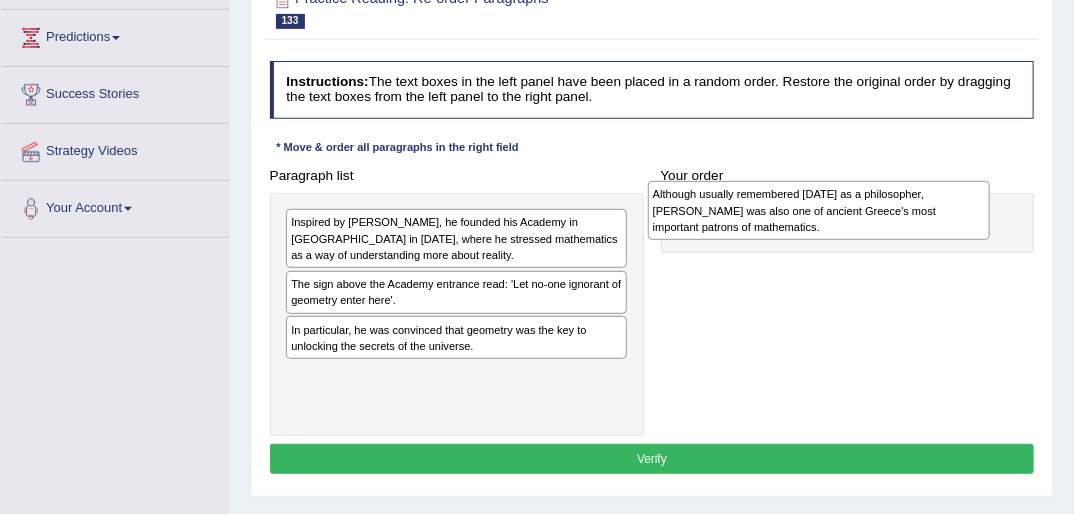 drag, startPoint x: 427, startPoint y: 384, endPoint x: 858, endPoint y: 208, distance: 465.5502 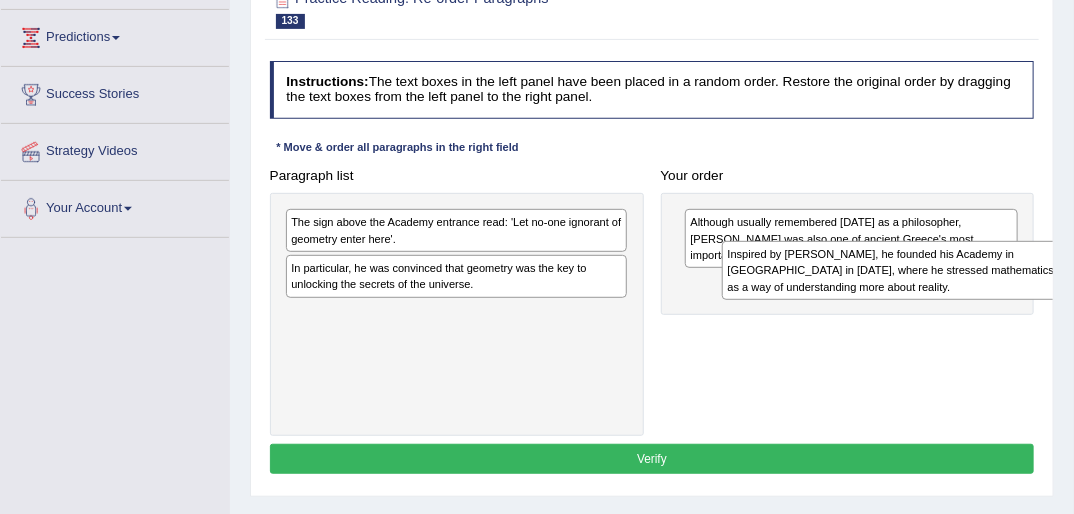 drag, startPoint x: 376, startPoint y: 228, endPoint x: 894, endPoint y: 281, distance: 520.70435 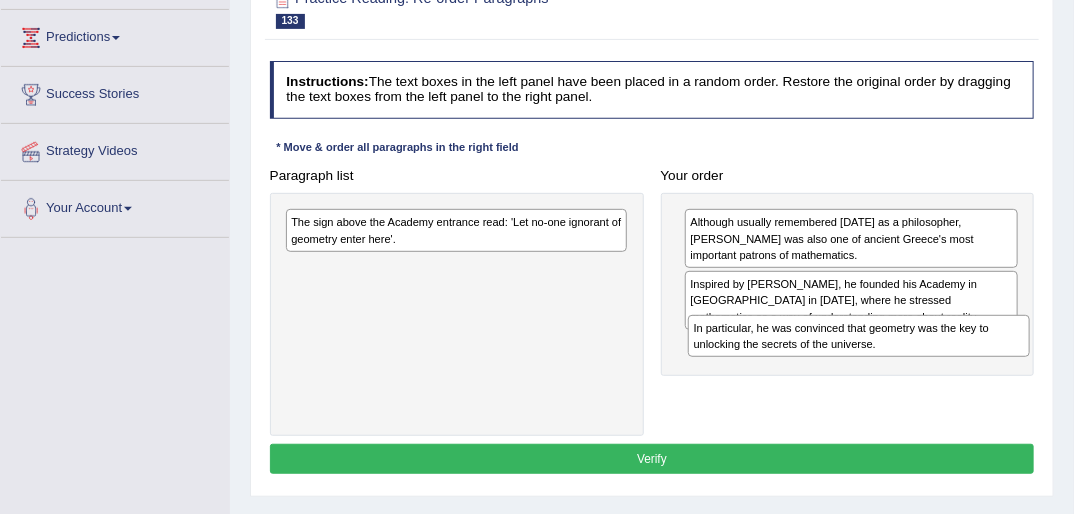 drag, startPoint x: 459, startPoint y: 264, endPoint x: 954, endPoint y: 348, distance: 502.0767 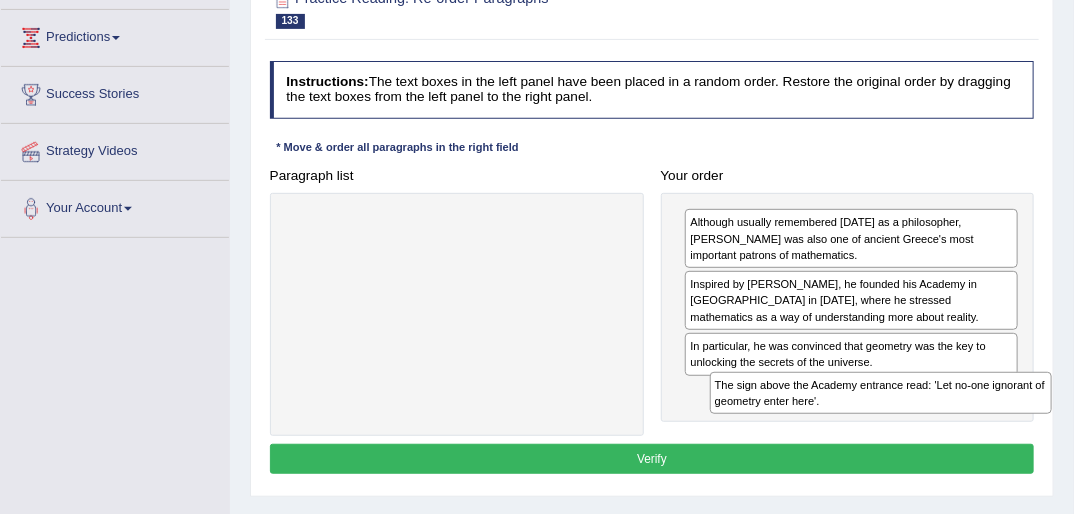 drag, startPoint x: 580, startPoint y: 228, endPoint x: 1085, endPoint y: 442, distance: 548.4715 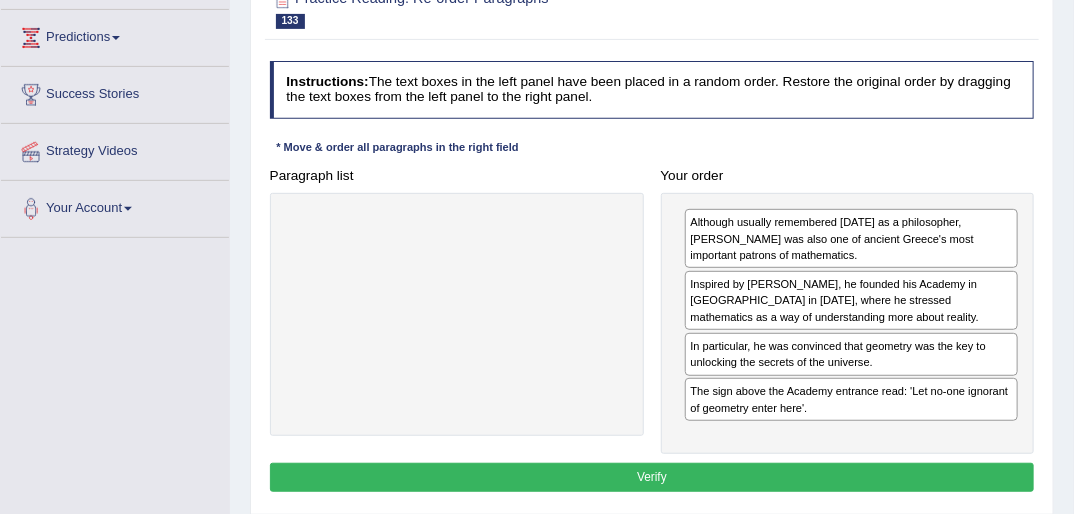 click on "Verify" at bounding box center (652, 477) 